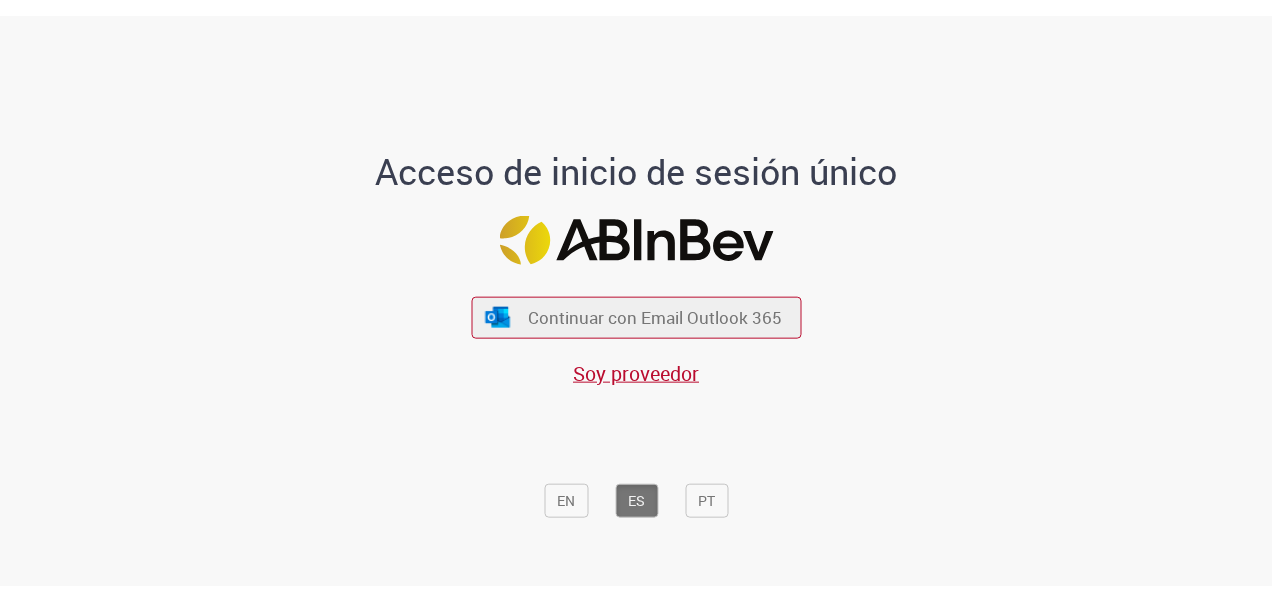 scroll, scrollTop: 0, scrollLeft: 0, axis: both 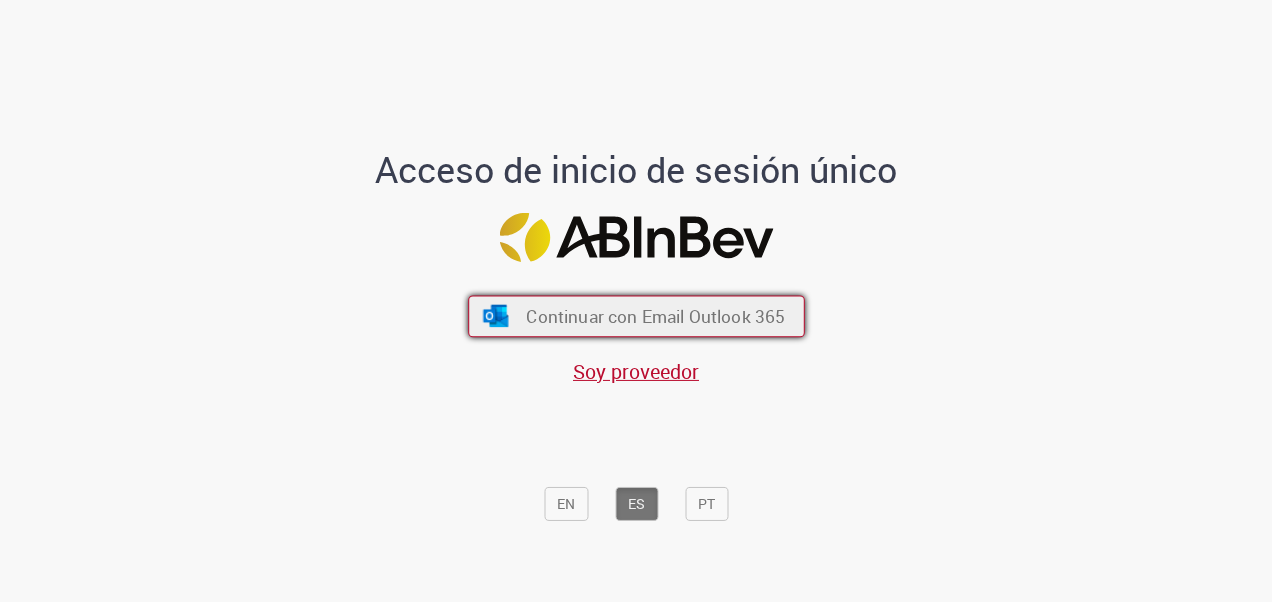 click on "Continuar con Email Outlook 365" at bounding box center [655, 315] 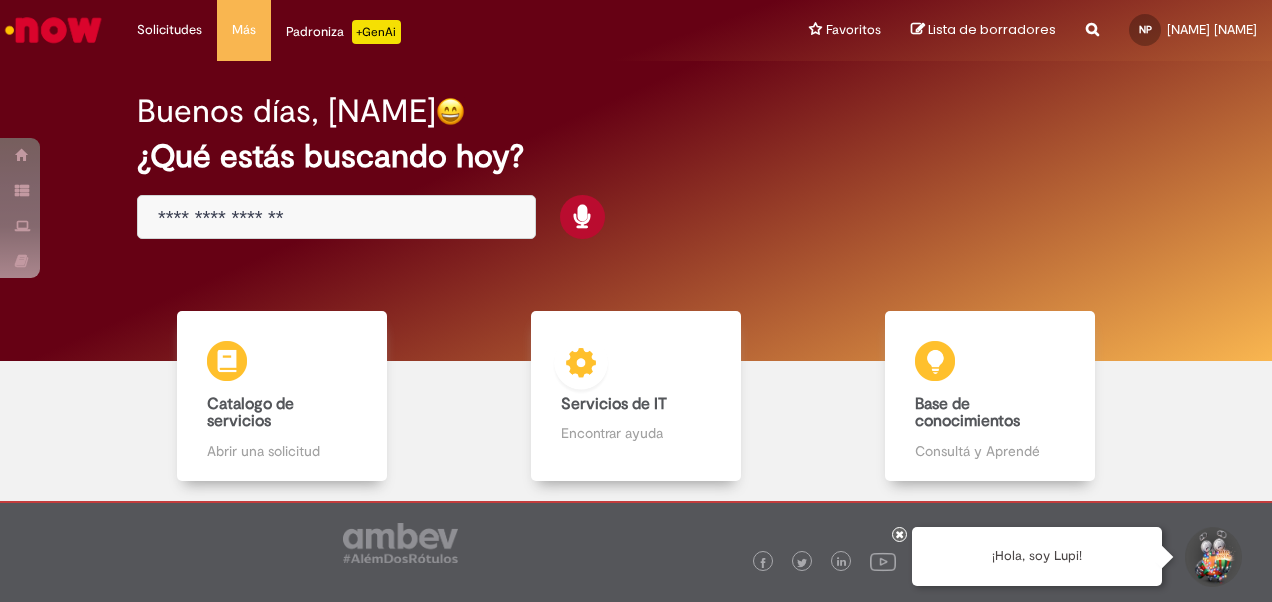 scroll, scrollTop: 0, scrollLeft: 0, axis: both 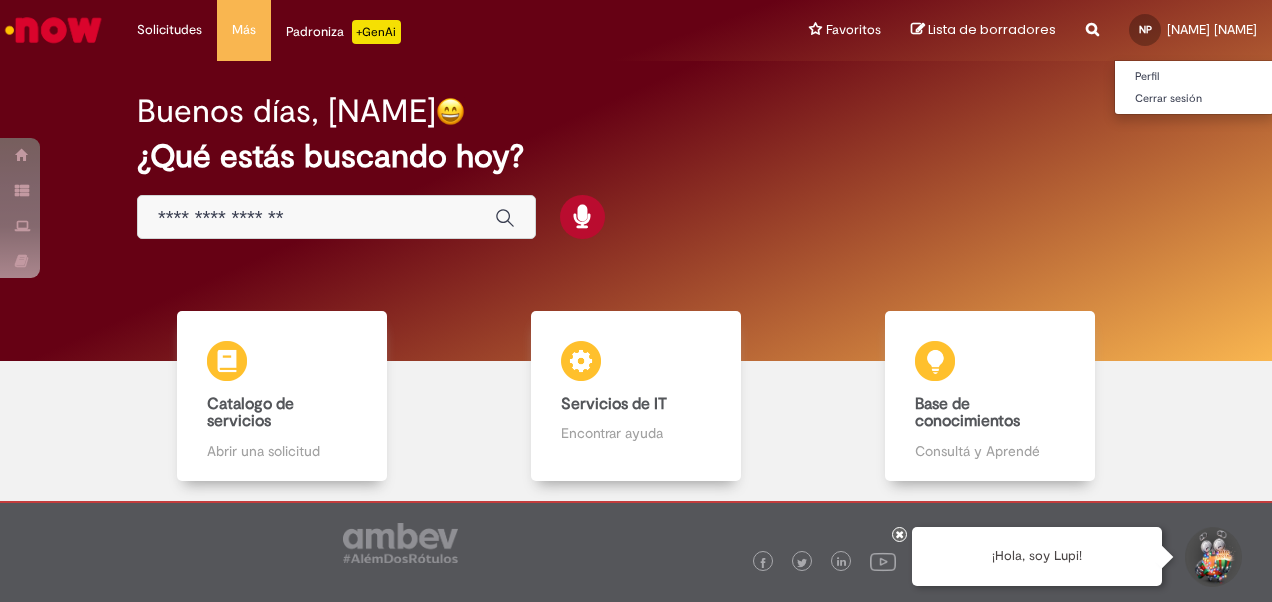 click on "[NAME] [NAME]" at bounding box center [1212, 29] 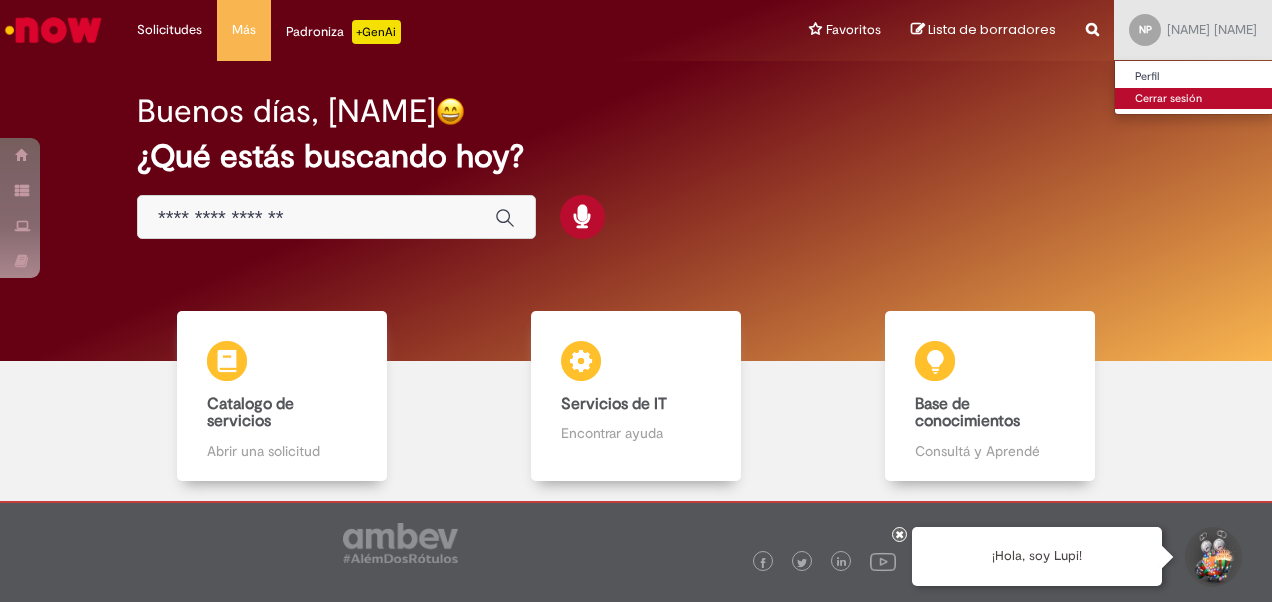 click on "Cerrar sesión" at bounding box center [1194, 99] 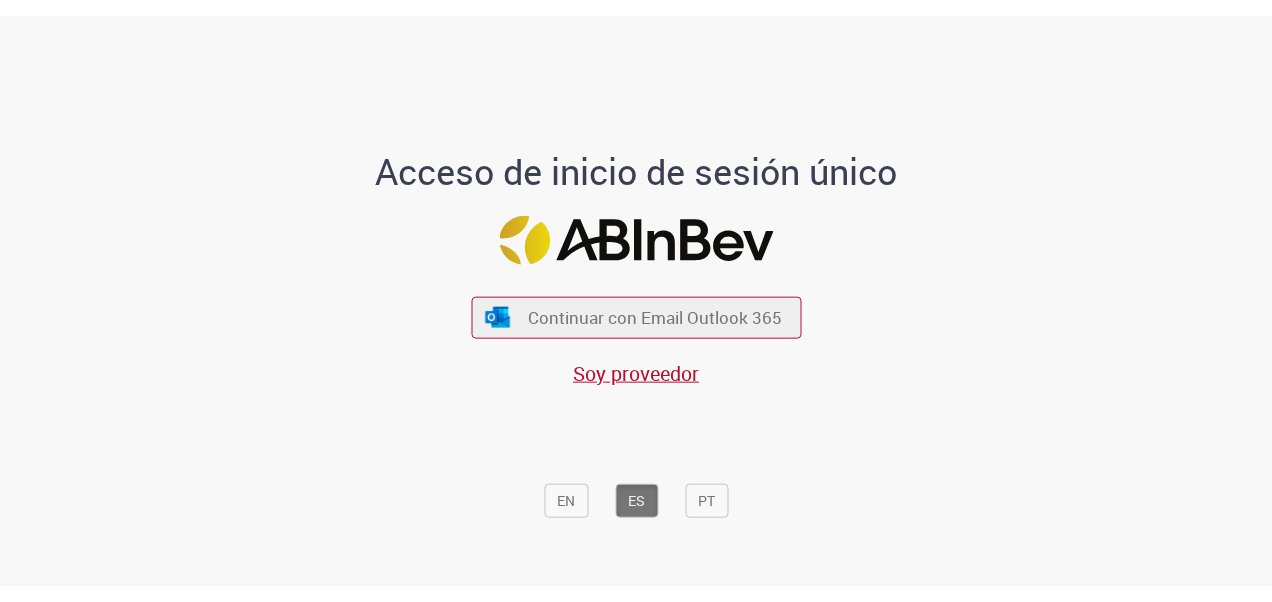 scroll, scrollTop: 0, scrollLeft: 0, axis: both 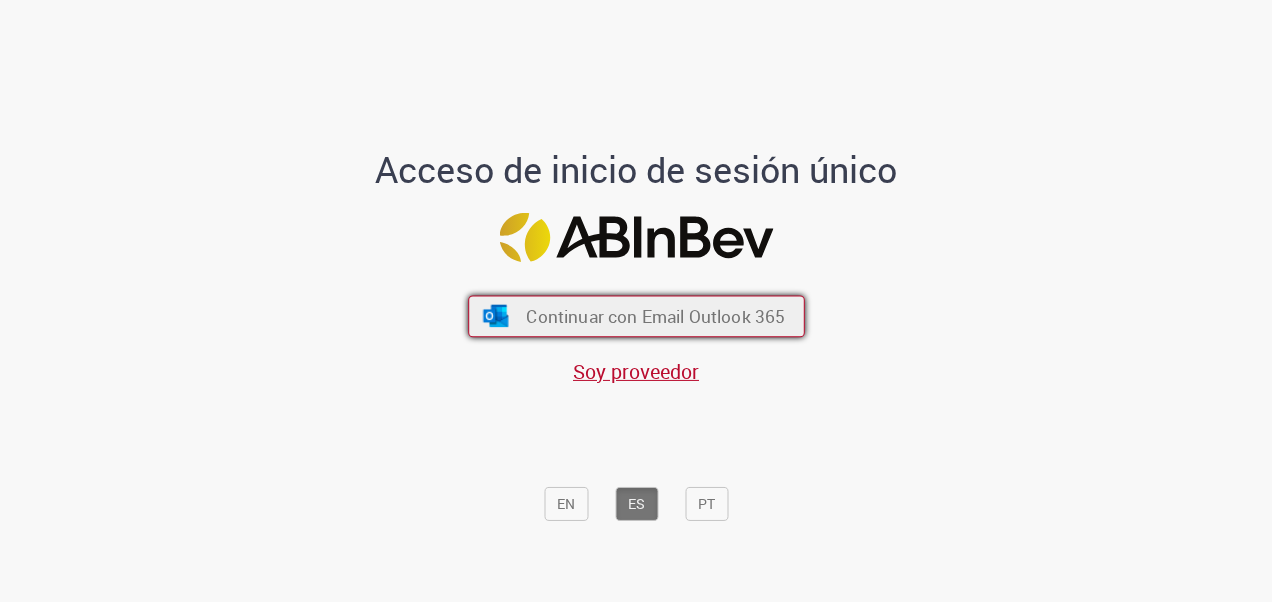 click on "Continuar con Email Outlook 365" at bounding box center (655, 315) 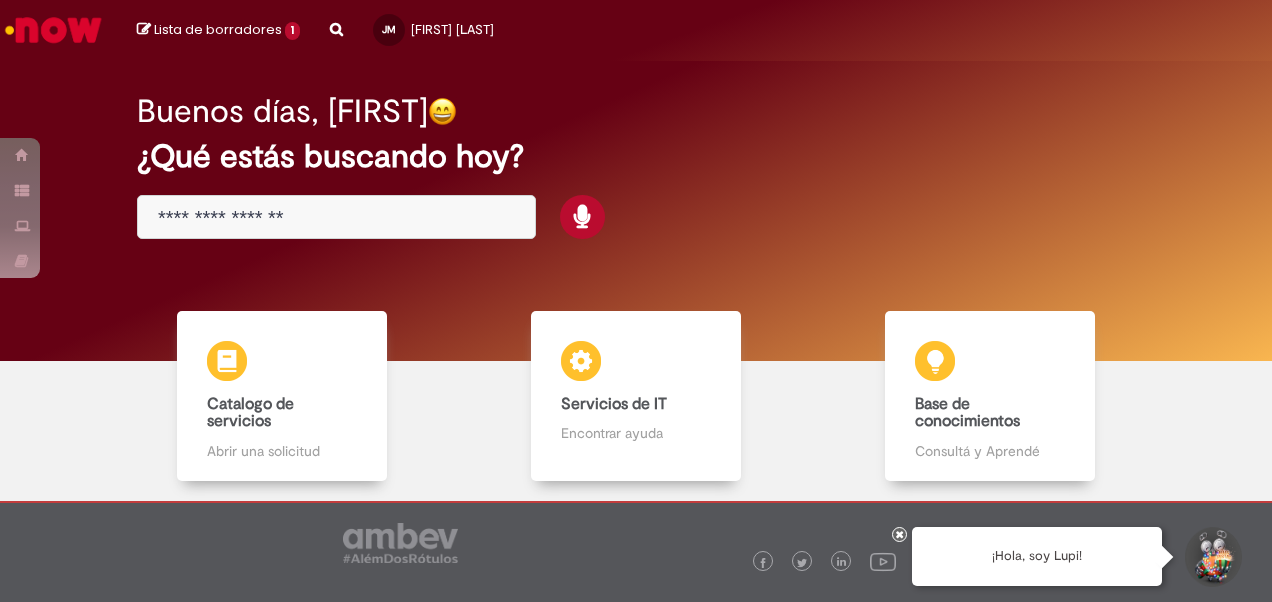 scroll, scrollTop: 0, scrollLeft: 0, axis: both 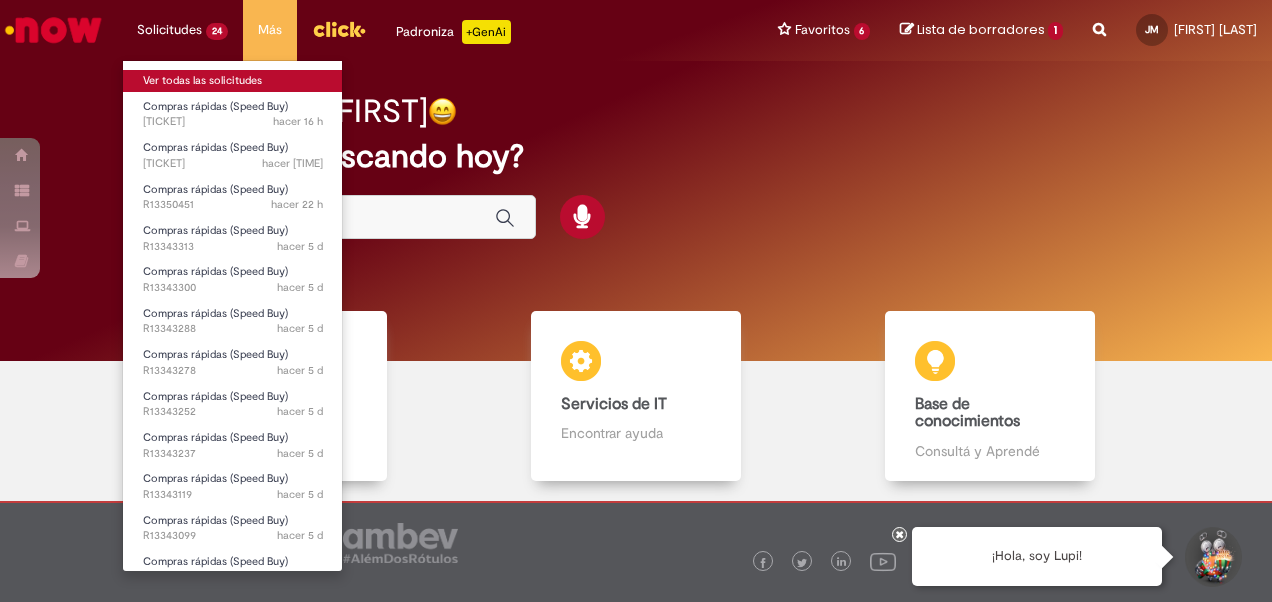 click on "Ver todas las solicitudes" at bounding box center (233, 81) 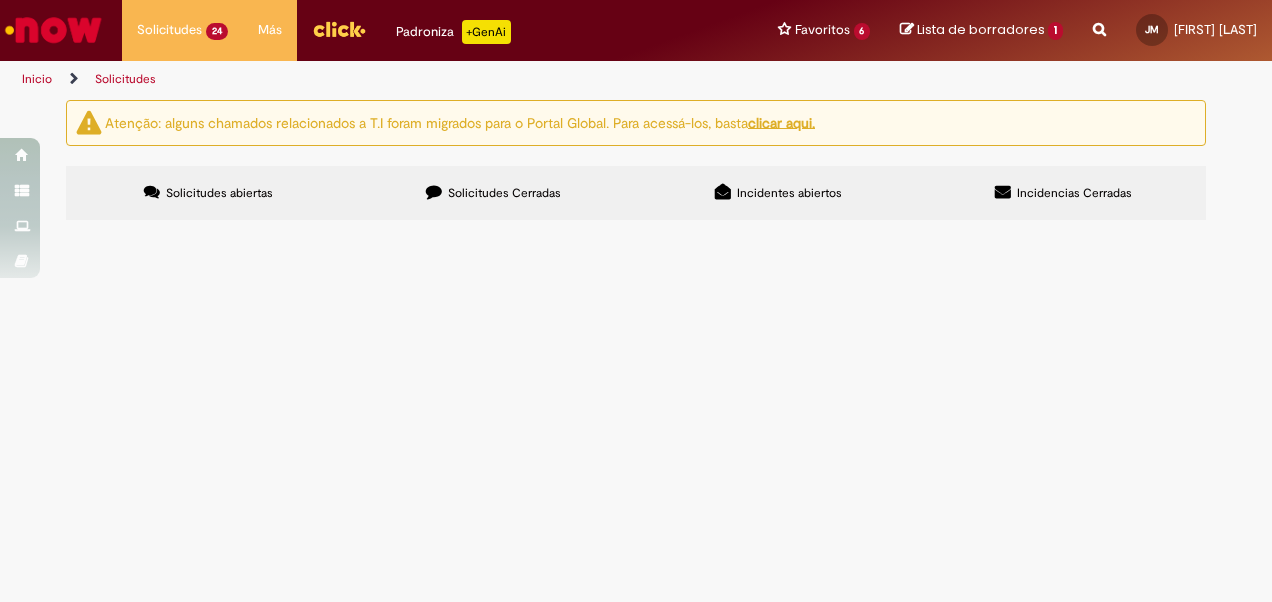 scroll, scrollTop: 37, scrollLeft: 0, axis: vertical 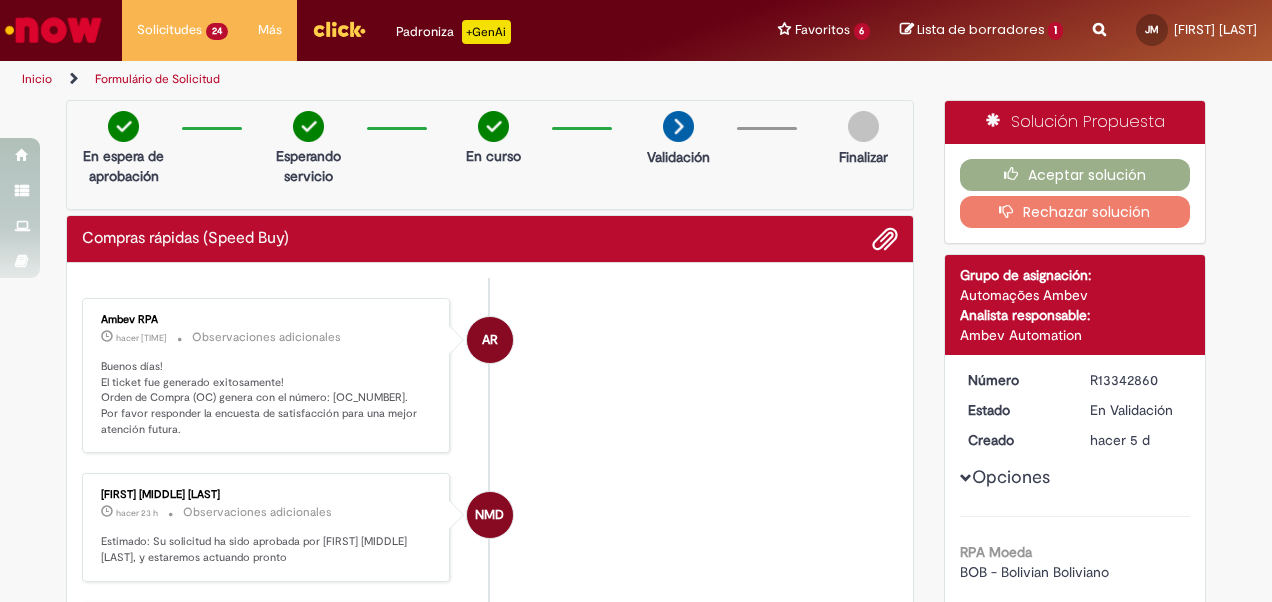 click on "Buenos días!
El ticket fue generado exitosamente!
Orden de Compra (OC) genera con el número: 4522048935.
Por favor responder la encuesta de satisfacción para una mejor atención futura." at bounding box center [267, 398] 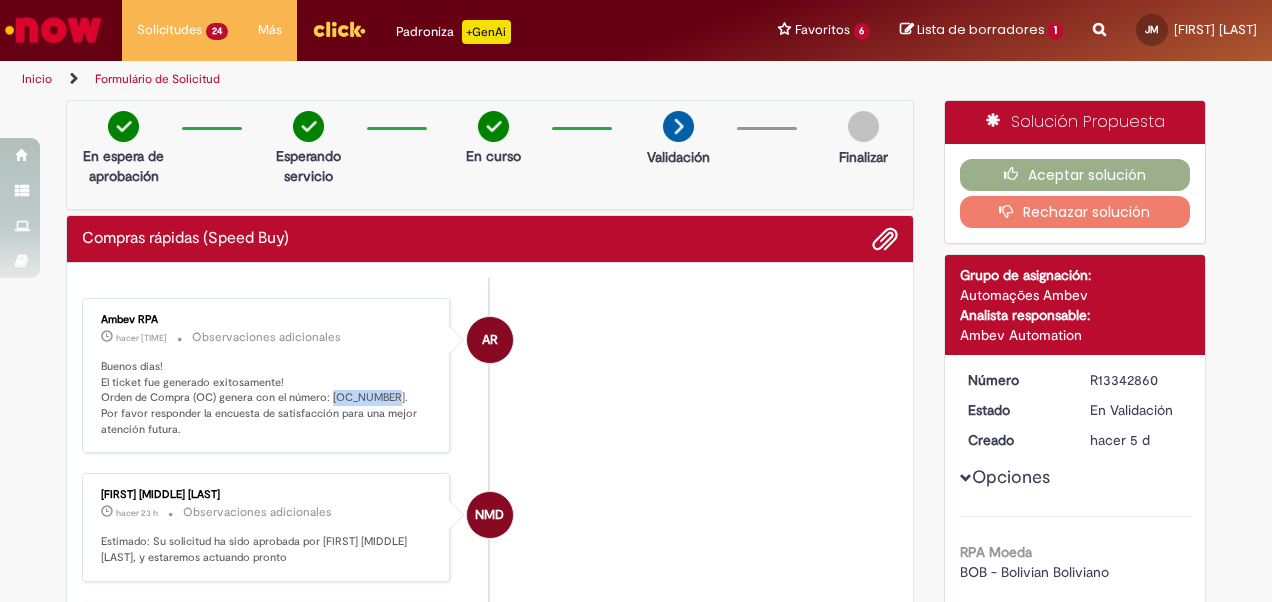 click on "Buenos días!
El ticket fue generado exitosamente!
Orden de Compra (OC) genera con el número: 4522048935.
Por favor responder la encuesta de satisfacción para una mejor atención futura." at bounding box center [267, 398] 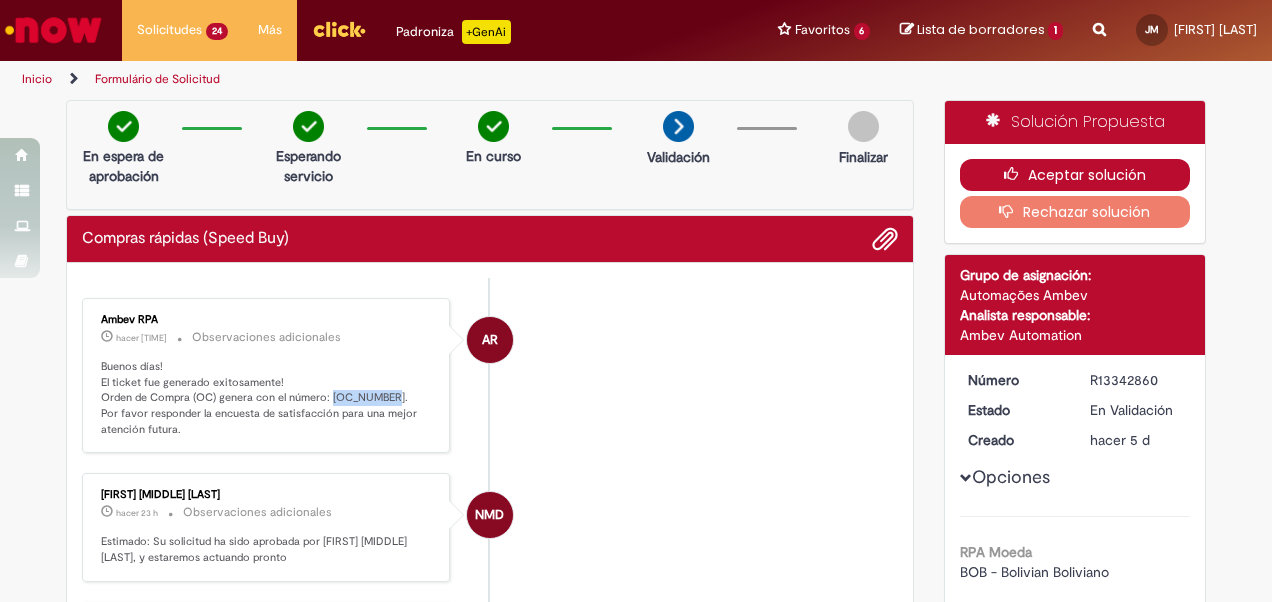 click on "Aceptar solución" at bounding box center [1075, 175] 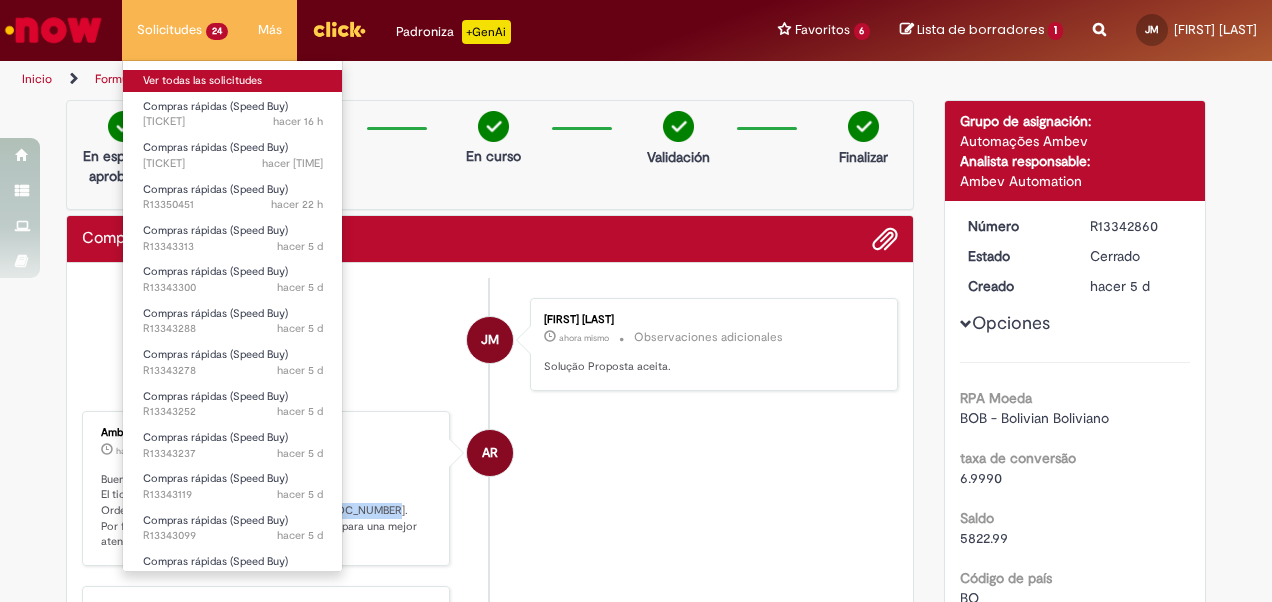 click on "Ver todas las solicitudes" at bounding box center (233, 81) 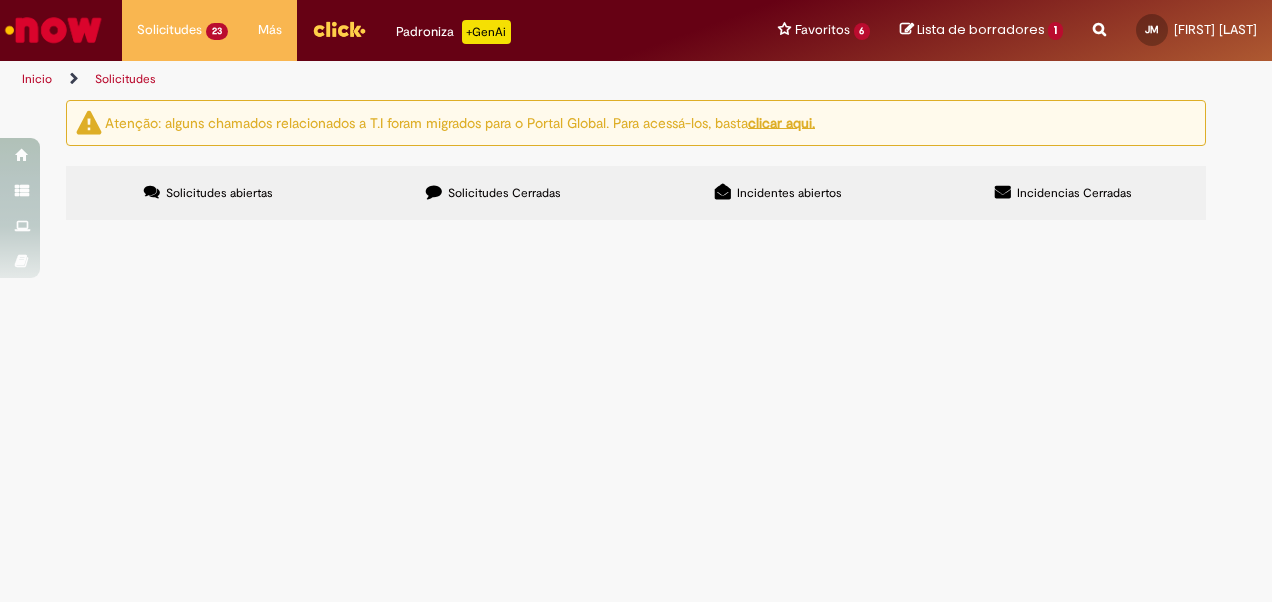 click at bounding box center [0, 0] 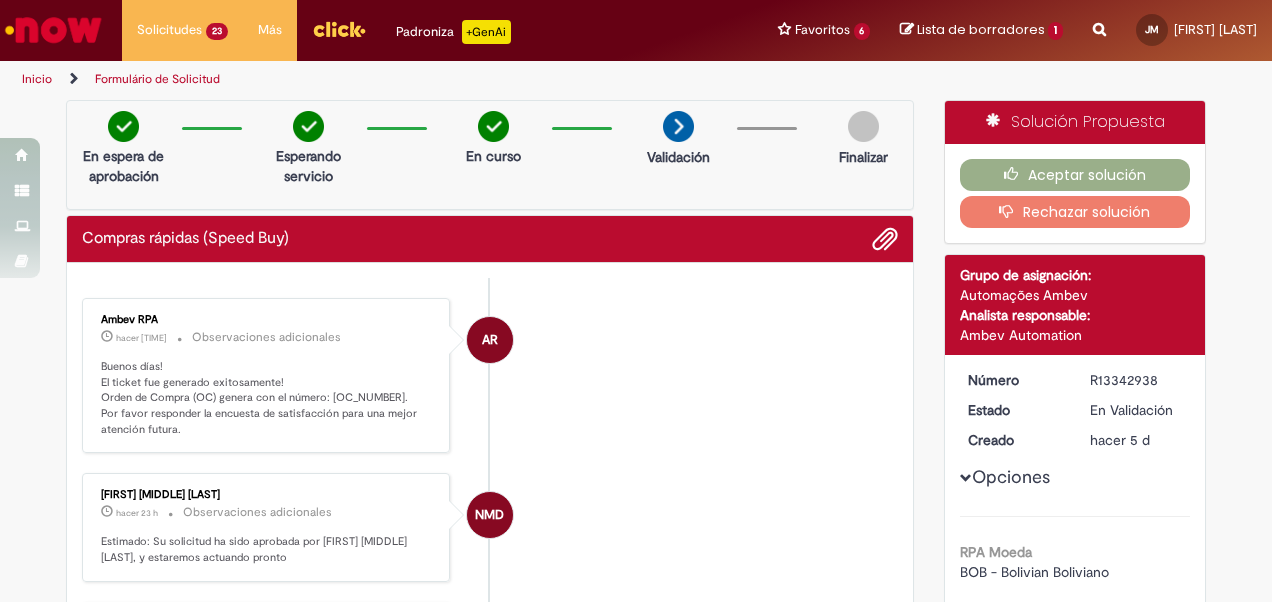 click on "AR
Ambev RPA
hacer 6 h hacer 6 horas     Observaciones adicionales
Buenos días!
El ticket fue generado exitosamente!
Orden de Compra (OC) genera con el número: 4522048937.
Por favor responder la encuesta de satisfacción para una mejor atención futura.
NMD
Nadia Maria Diaz Romero Urdininea
hacer 23 h hacer 23 horas     Observaciones adicionales
Estimado: Su solicitud ha sido aprobada por Nadia Maria Diaz Romero Urdininea, y estaremos actuando pronto" at bounding box center (490, 731) 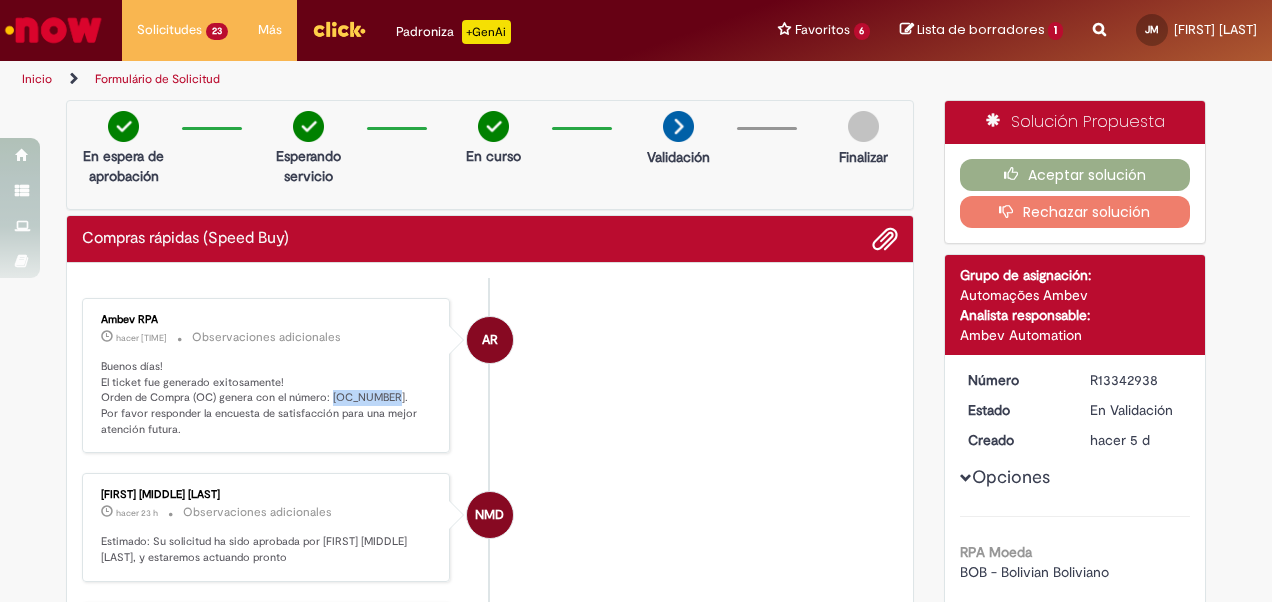 click on "Buenos días!
El ticket fue generado exitosamente!
Orden de Compra (OC) genera con el número: 4522048937.
Por favor responder la encuesta de satisfacción para una mejor atención futura." at bounding box center [267, 398] 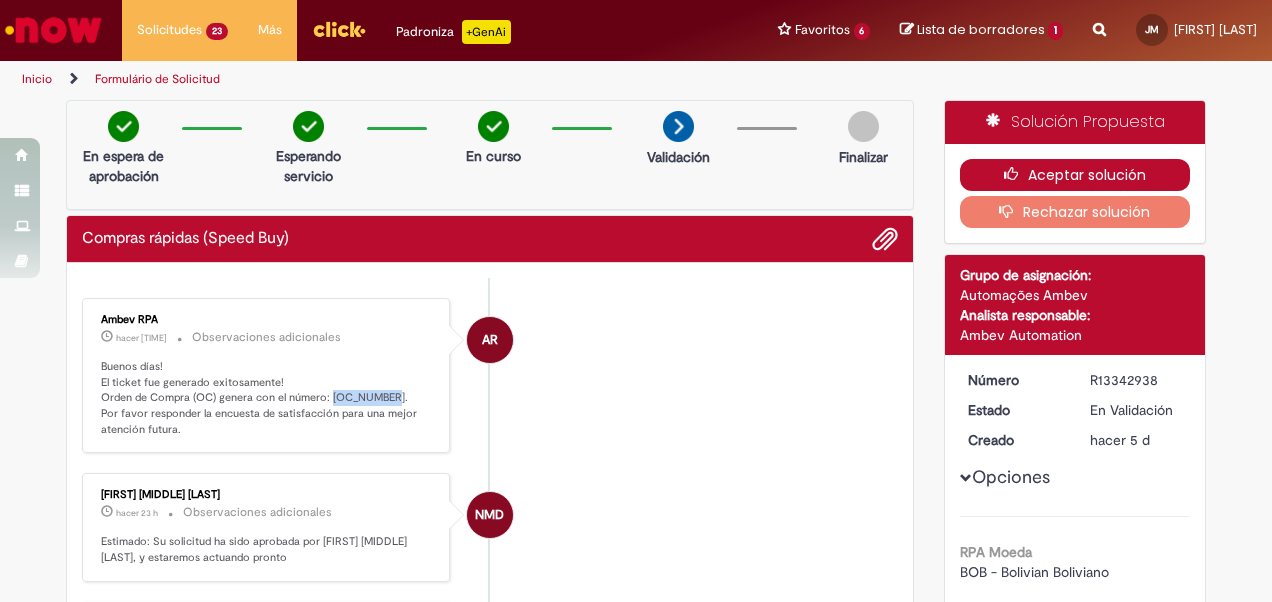 click on "Aceptar solución" at bounding box center (1075, 175) 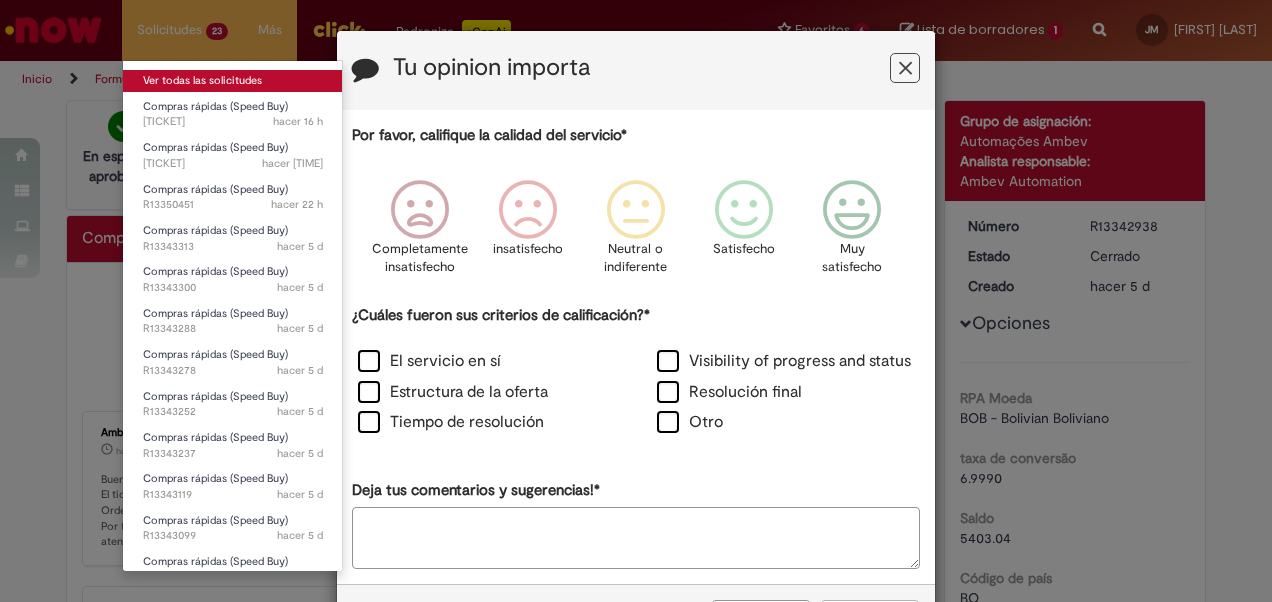 click on "Ver todas las solicitudes" at bounding box center [233, 81] 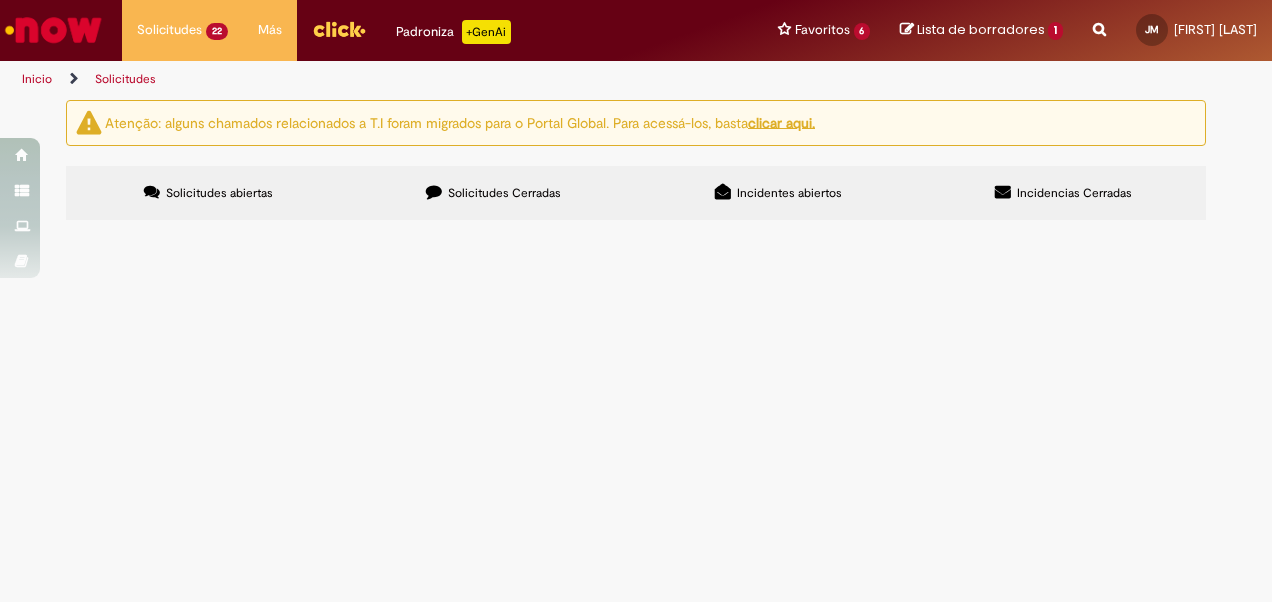 click at bounding box center [0, 0] 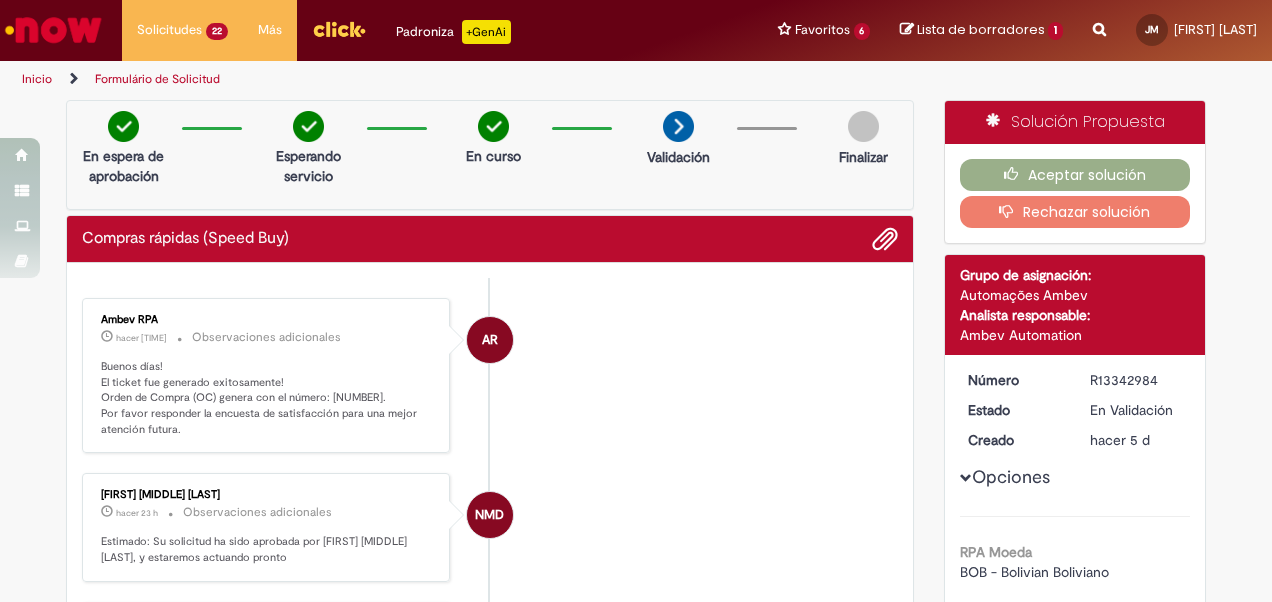 click on "Buenos días!
El ticket fue generado exitosamente!
Orden de Compra (OC) genera con el número: 4522048938.
Por favor responder la encuesta de satisfacción para una mejor atención futura." at bounding box center (267, 398) 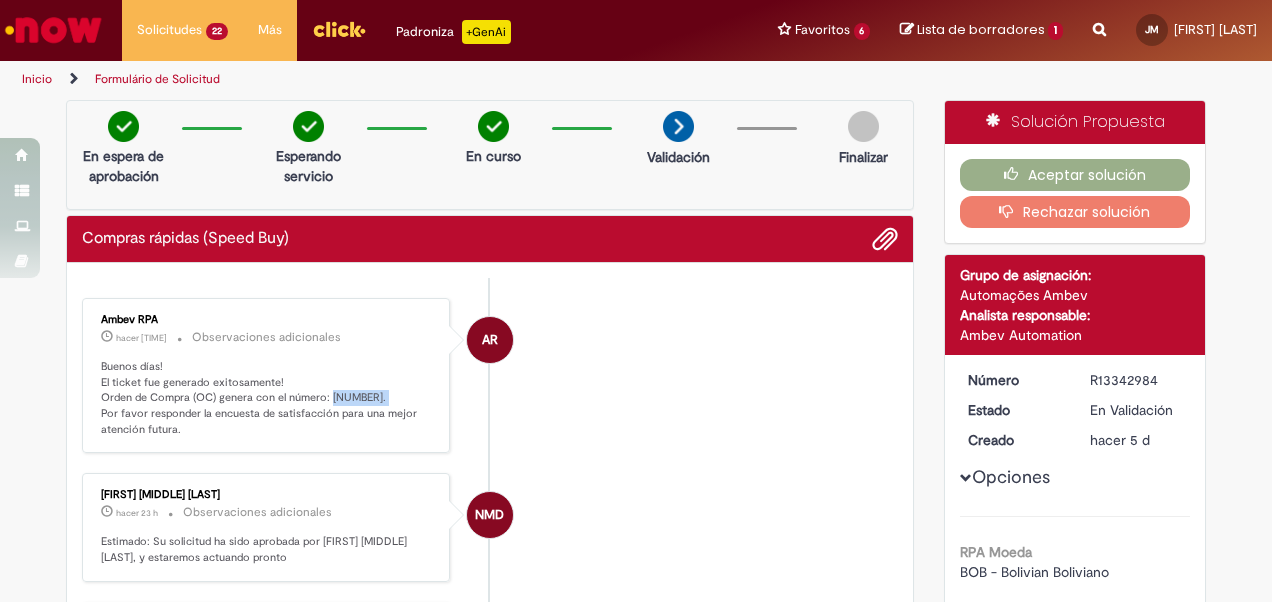 click on "Buenos días!
El ticket fue generado exitosamente!
Orden de Compra (OC) genera con el número: 4522048938.
Por favor responder la encuesta de satisfacción para una mejor atención futura." at bounding box center [267, 398] 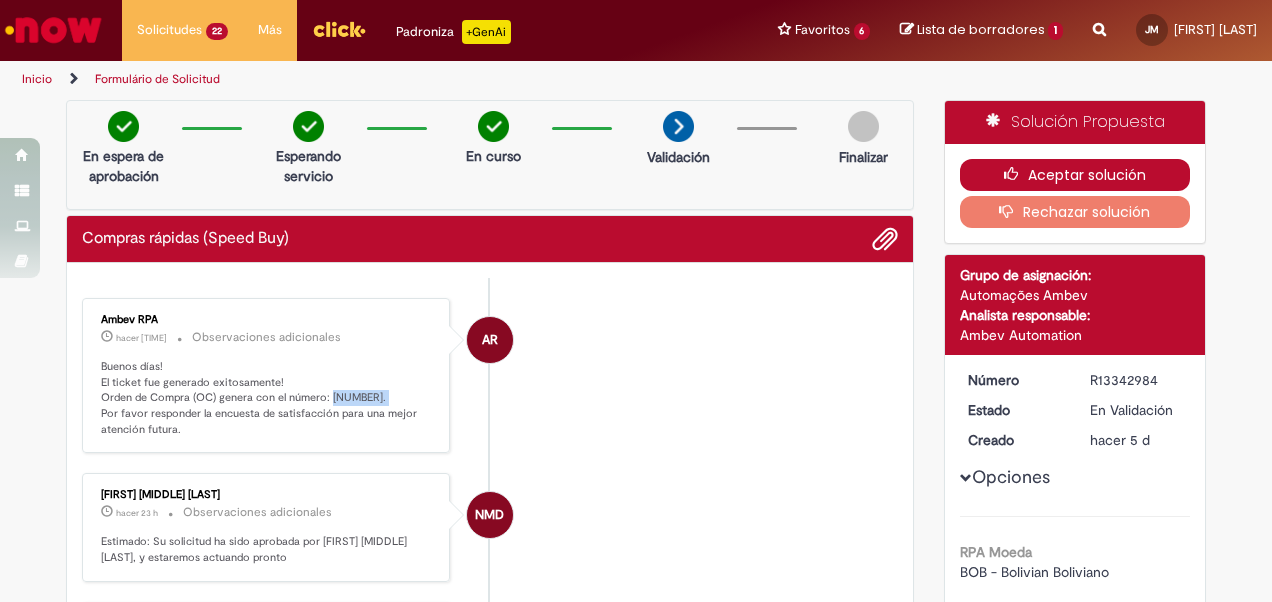 click on "Aceptar solución" at bounding box center [1075, 175] 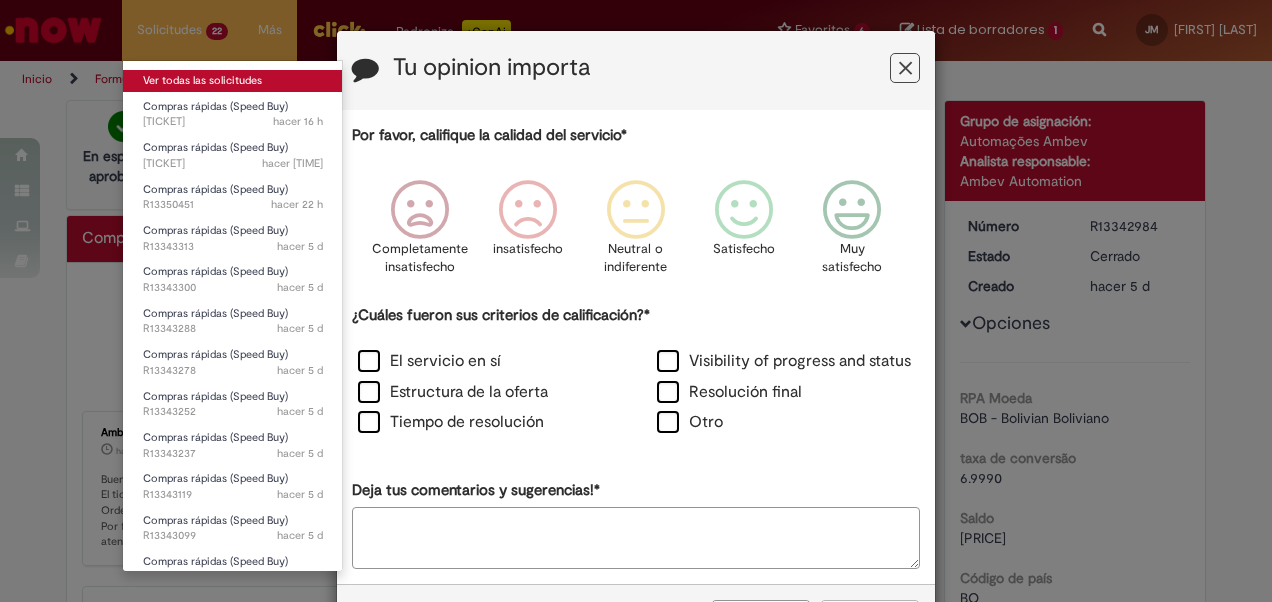click on "Ver todas las solicitudes" at bounding box center [233, 81] 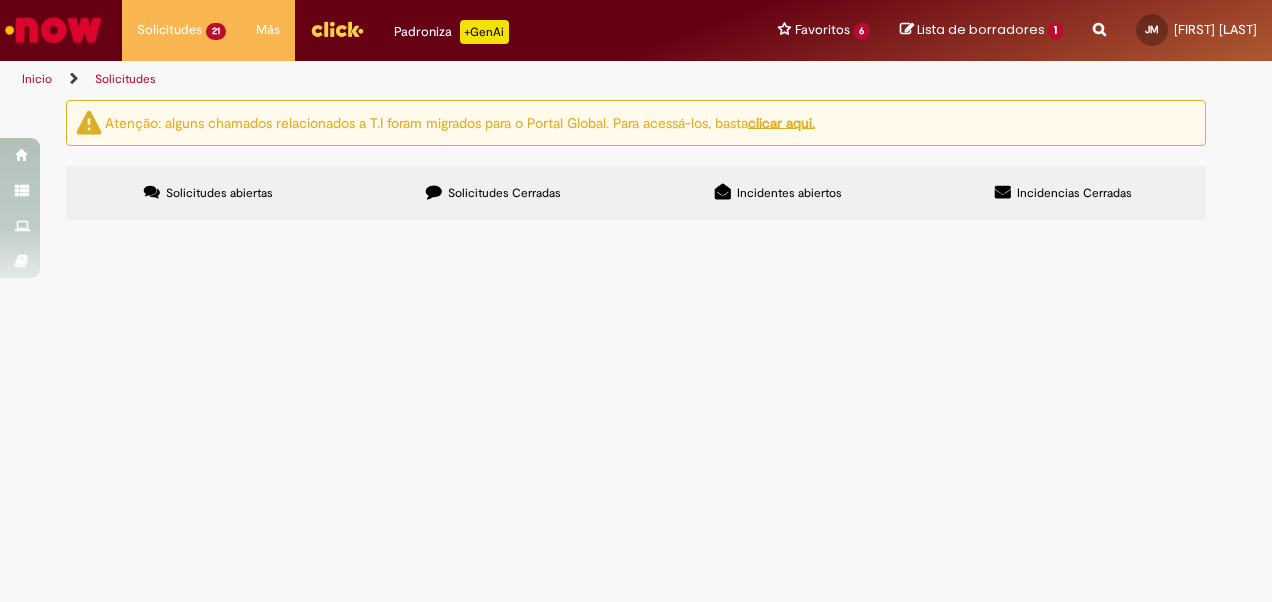 click at bounding box center (0, 0) 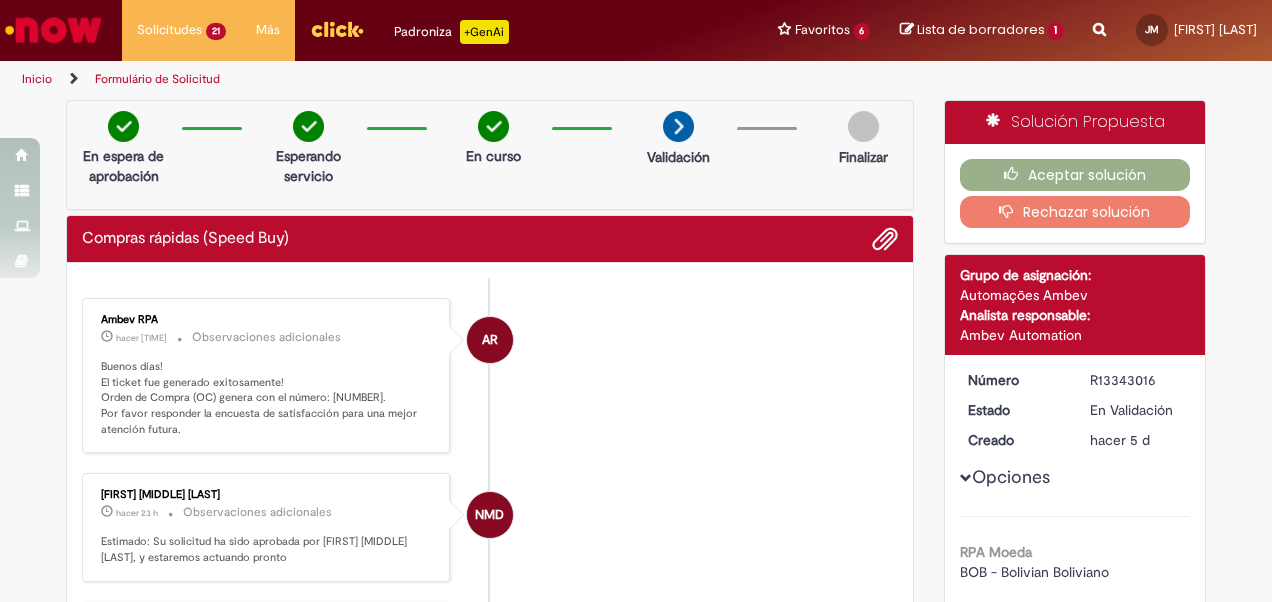 click on "Buenos días!
El ticket fue generado exitosamente!
Orden de Compra (OC) genera con el número: 4522048939.
Por favor responder la encuesta de satisfacción para una mejor atención futura." at bounding box center [267, 398] 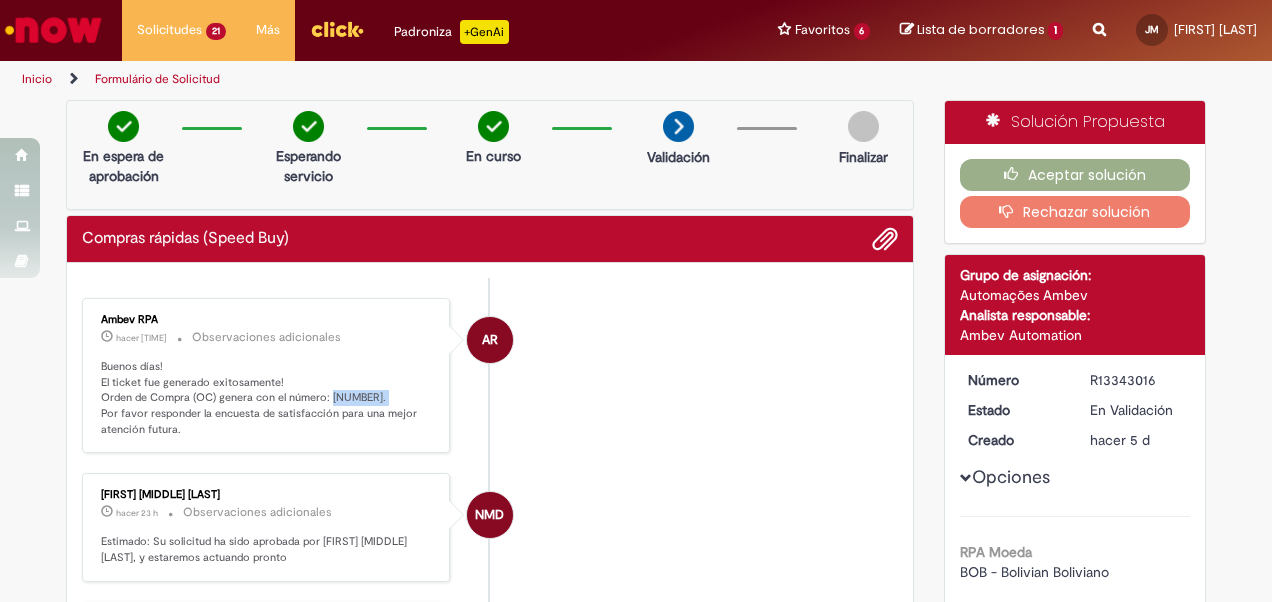 click on "Buenos días!
El ticket fue generado exitosamente!
Orden de Compra (OC) genera con el número: 4522048939.
Por favor responder la encuesta de satisfacción para una mejor atención futura." at bounding box center [267, 398] 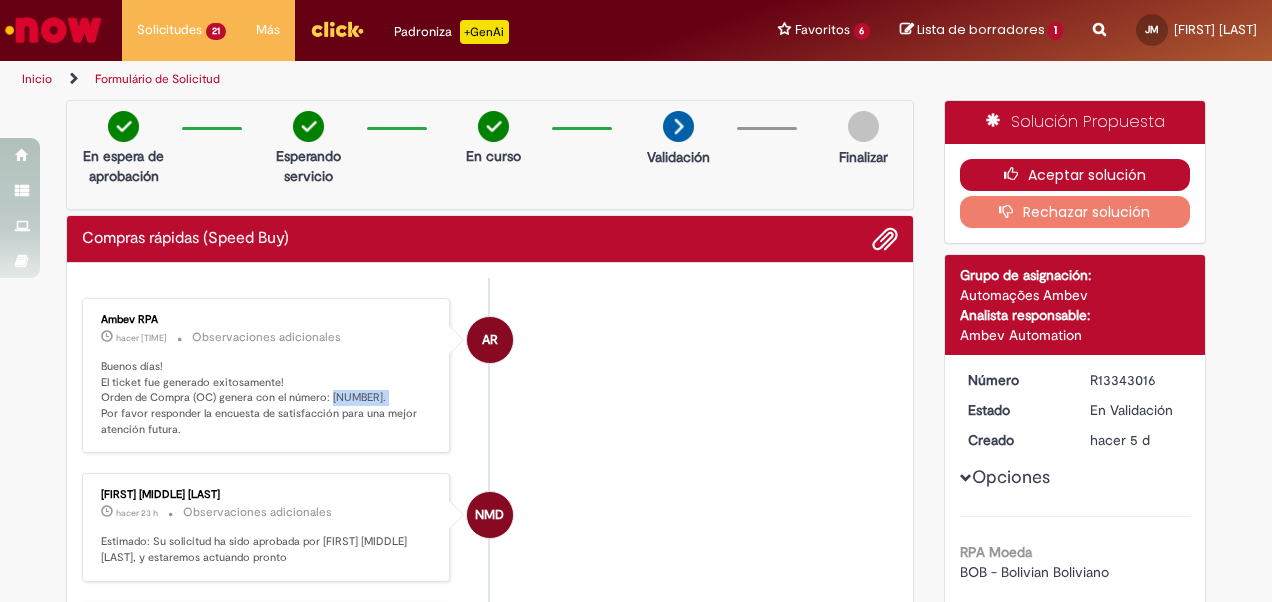 click on "Aceptar solución" at bounding box center [1075, 175] 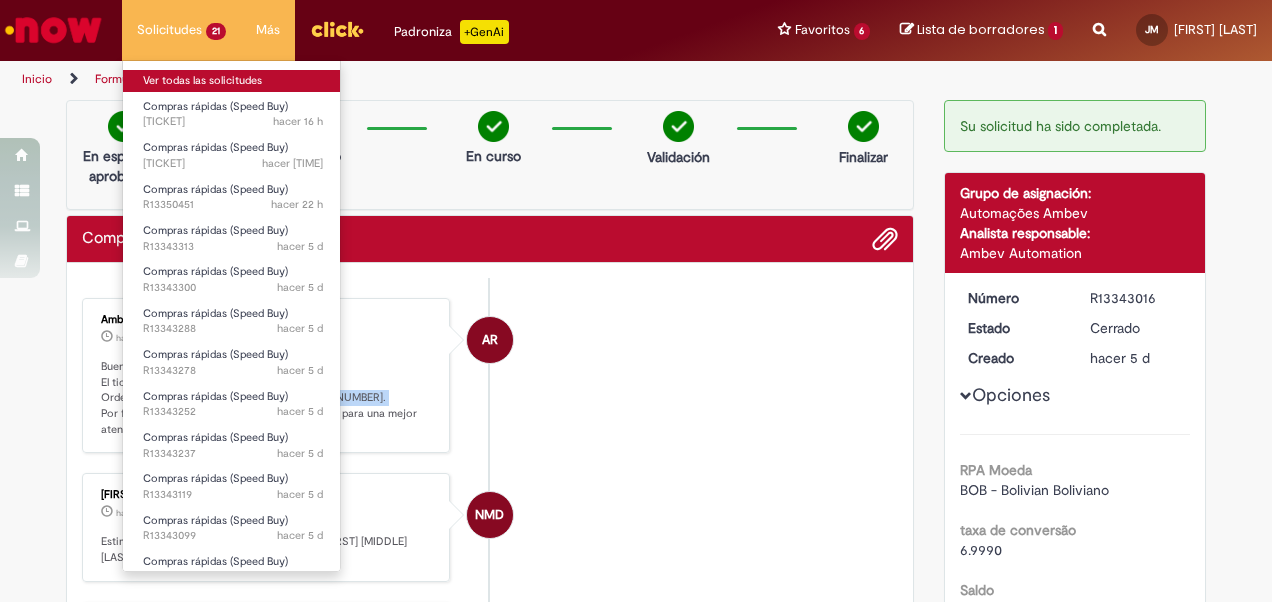 click on "Ver todas las solicitudes" at bounding box center (233, 81) 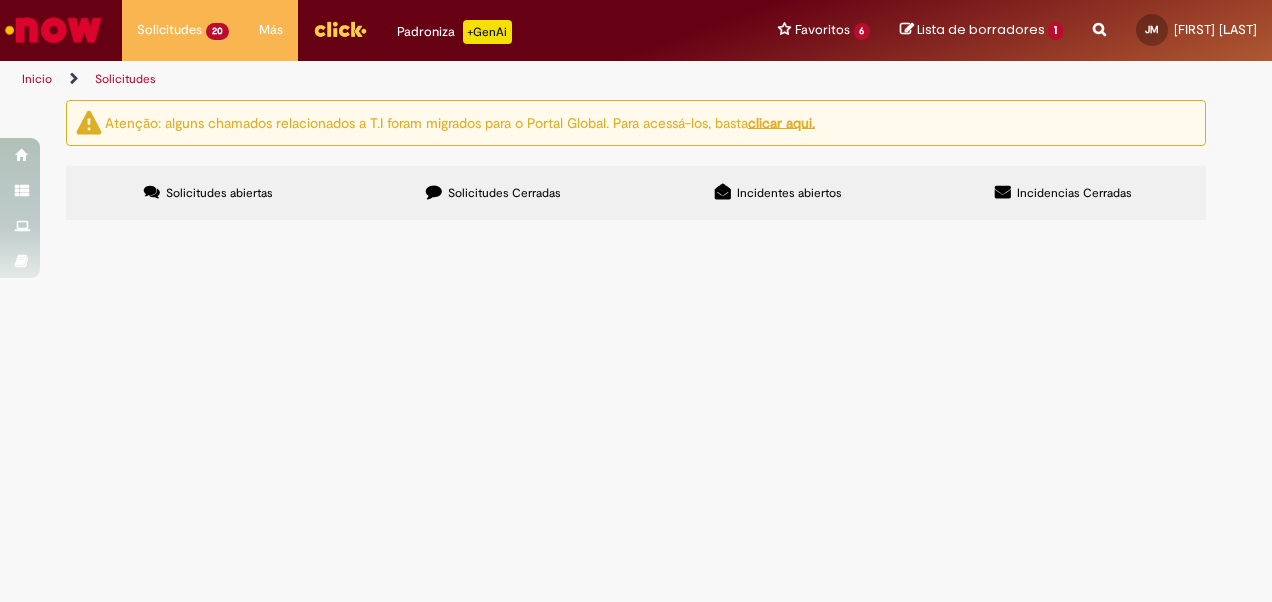 click at bounding box center (0, 0) 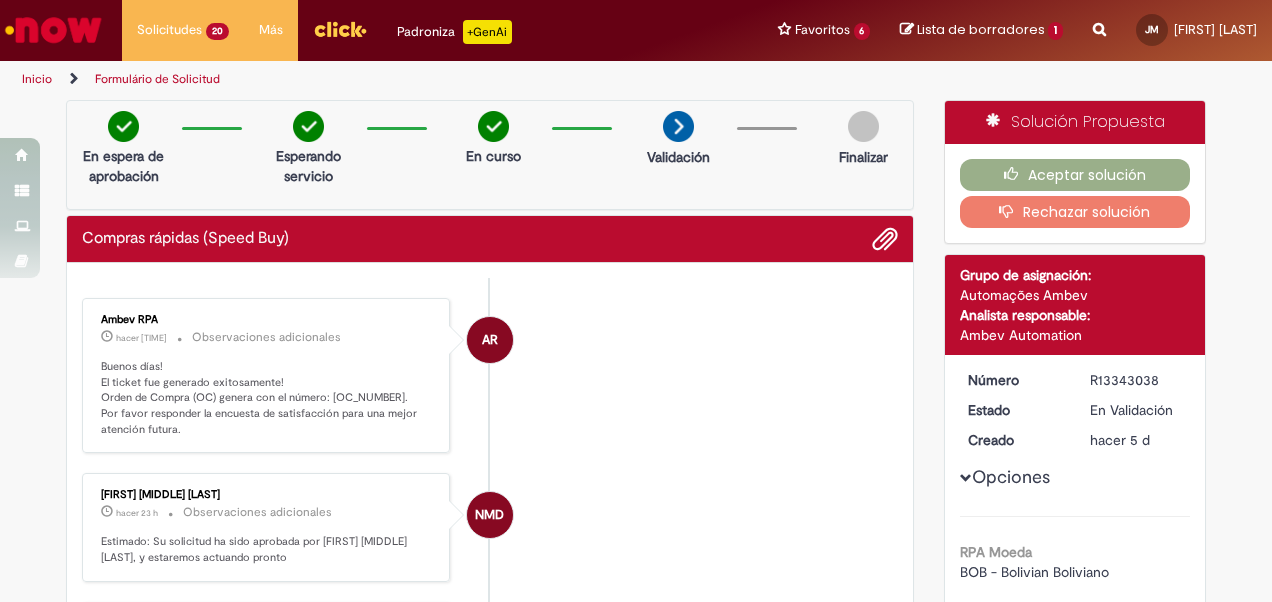 click on "Buenos días!
El ticket fue generado exitosamente!
Orden de Compra (OC) genera con el número: 4522048942.
Por favor responder la encuesta de satisfacción para una mejor atención futura." at bounding box center [267, 398] 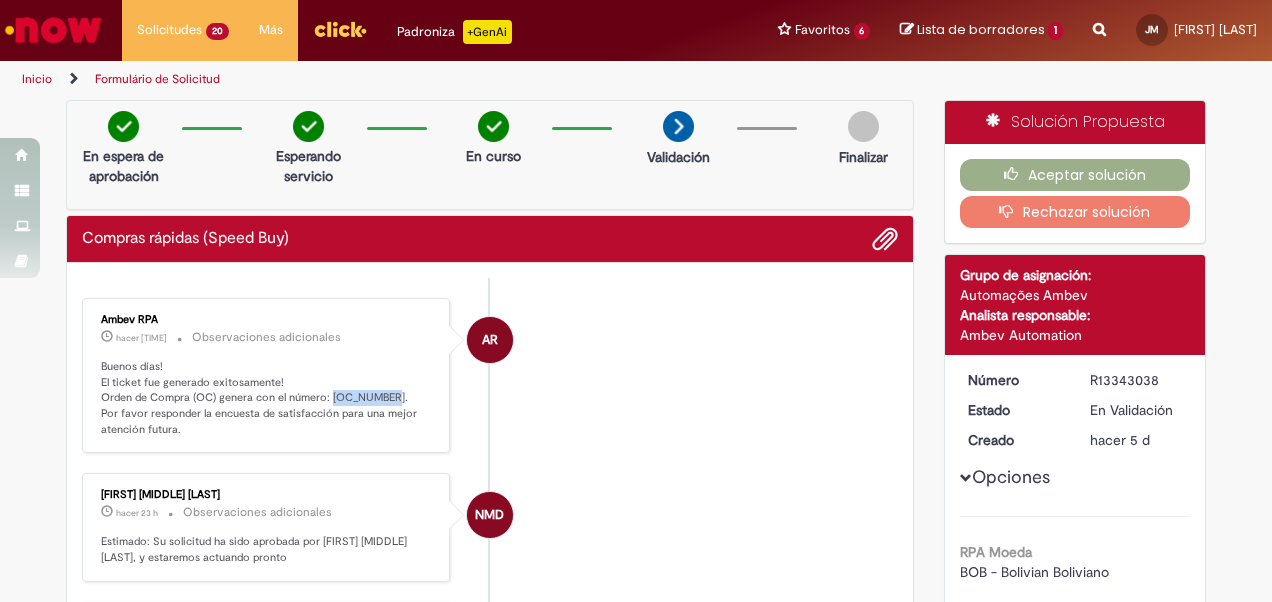 click on "Buenos días!
El ticket fue generado exitosamente!
Orden de Compra (OC) genera con el número: 4522048942.
Por favor responder la encuesta de satisfacción para una mejor atención futura." at bounding box center [267, 398] 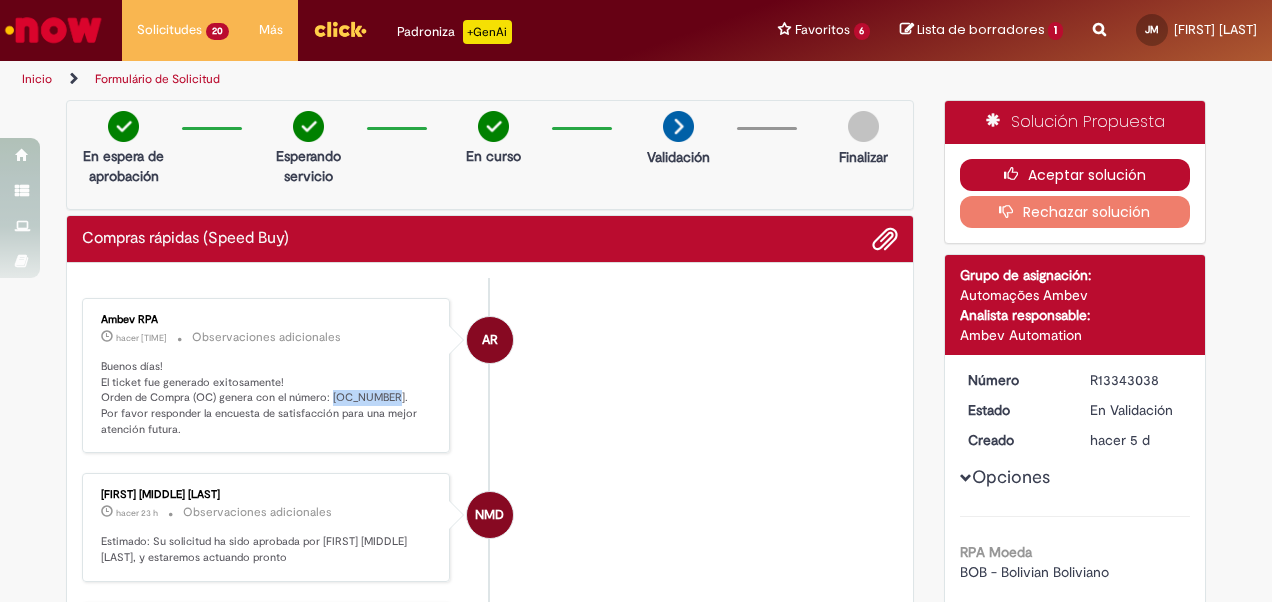 click on "Aceptar solución" at bounding box center [1075, 175] 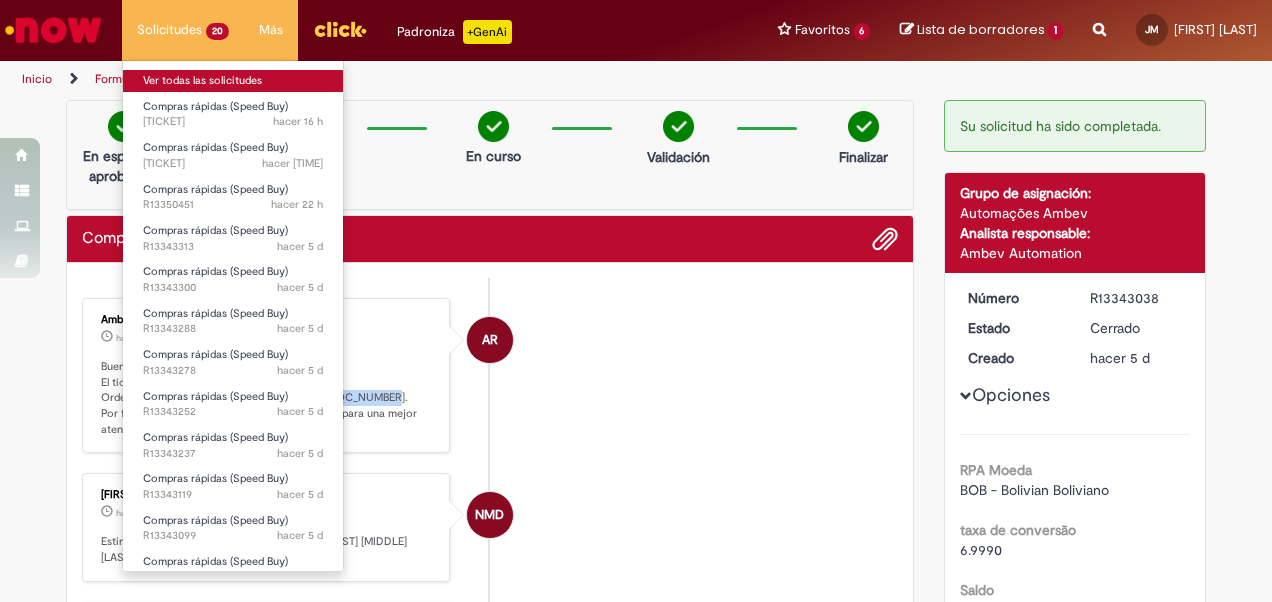 click on "Ver todas las solicitudes" at bounding box center (233, 81) 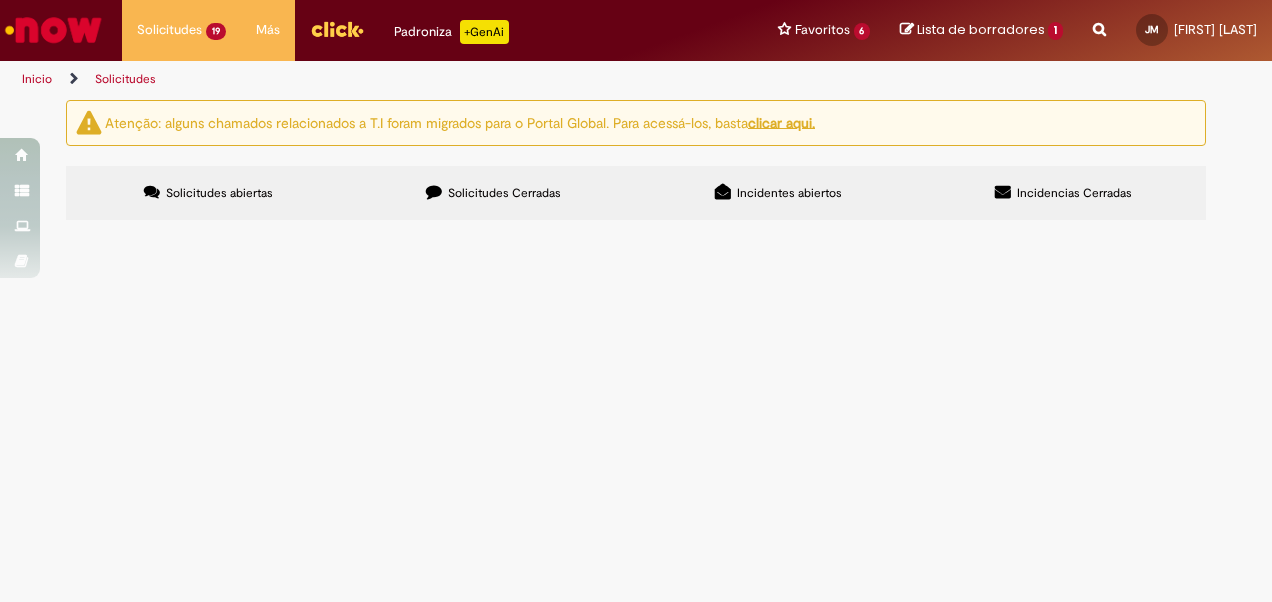 click at bounding box center (0, 0) 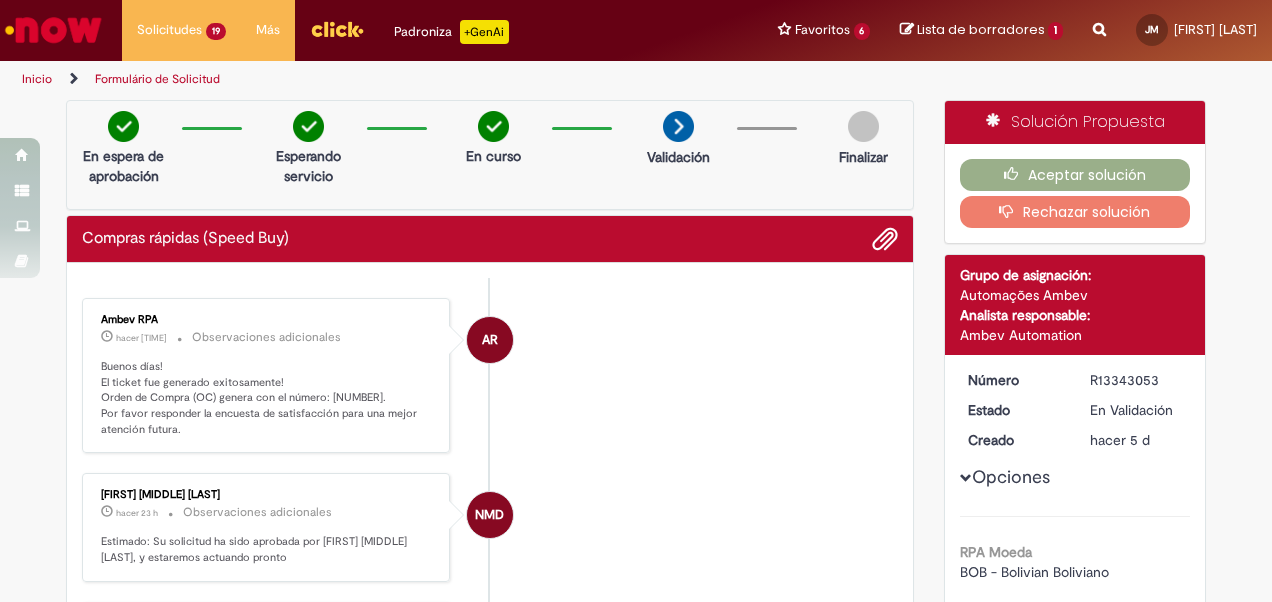 click on "Buenos días!
El ticket fue generado exitosamente!
Orden de Compra (OC) genera con el número: 4522048941.
Por favor responder la encuesta de satisfacción para una mejor atención futura." at bounding box center (267, 398) 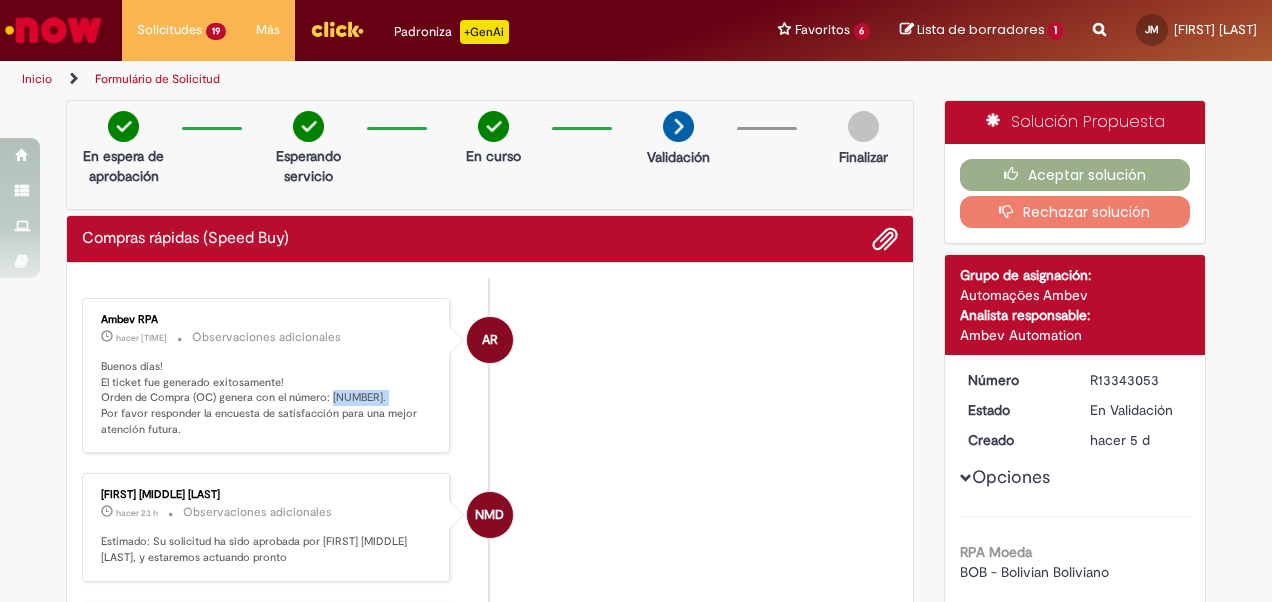 click on "Buenos días!
El ticket fue generado exitosamente!
Orden de Compra (OC) genera con el número: 4522048941.
Por favor responder la encuesta de satisfacción para una mejor atención futura." at bounding box center (267, 398) 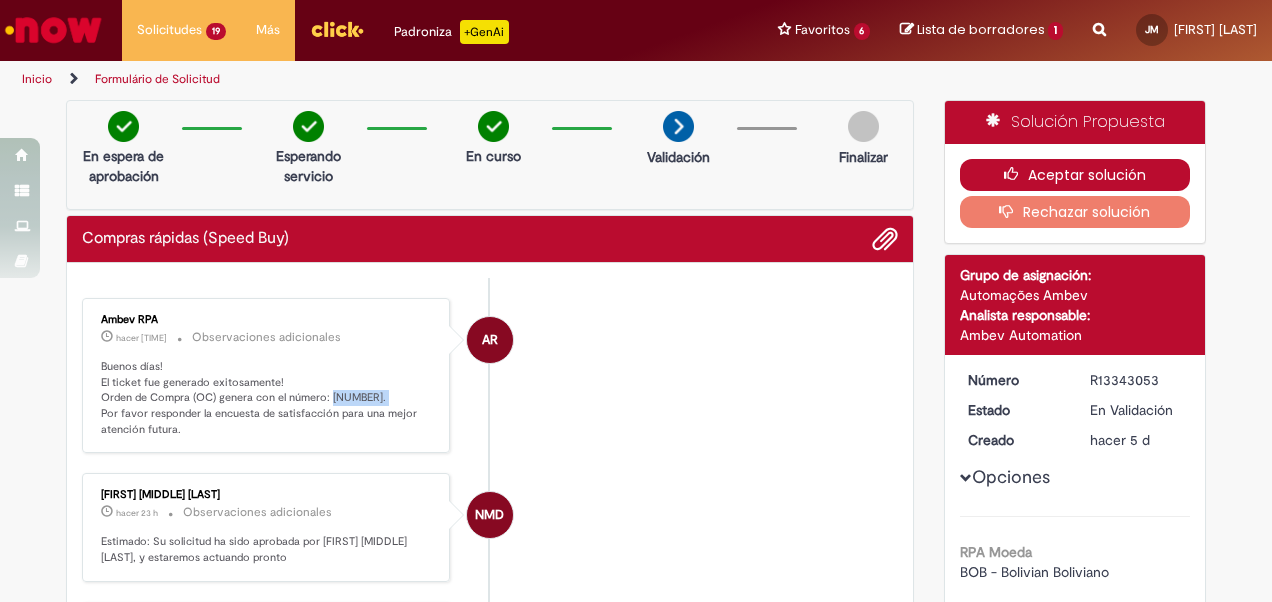 click on "Aceptar solución" at bounding box center [1075, 175] 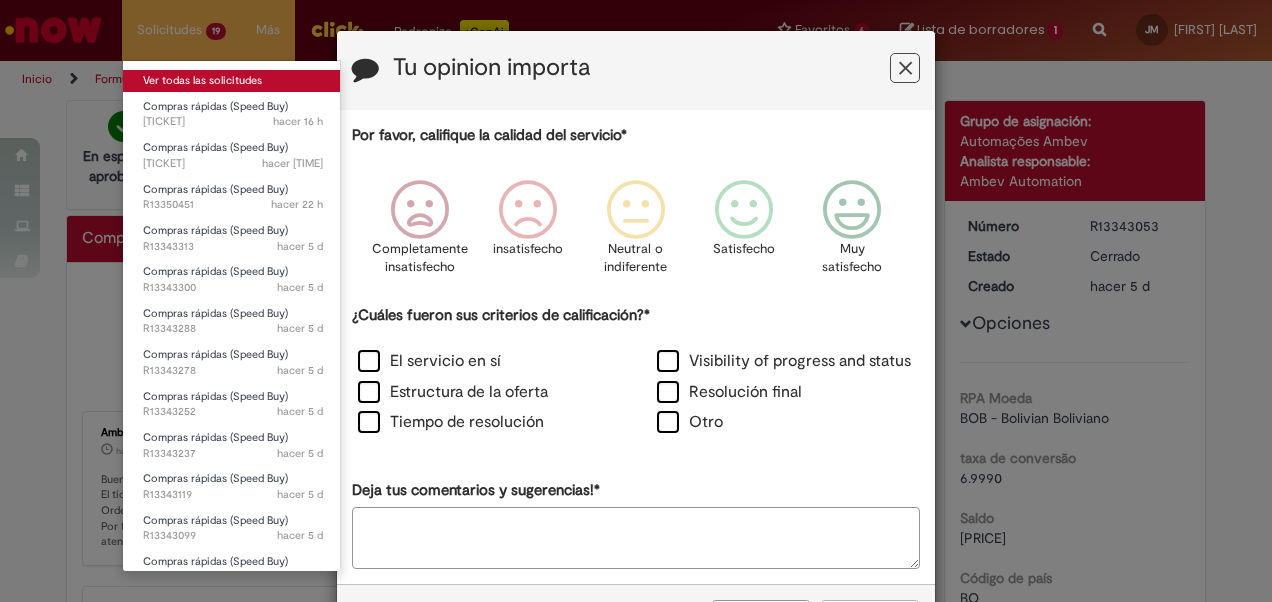 click on "Ver todas las solicitudes" at bounding box center (233, 81) 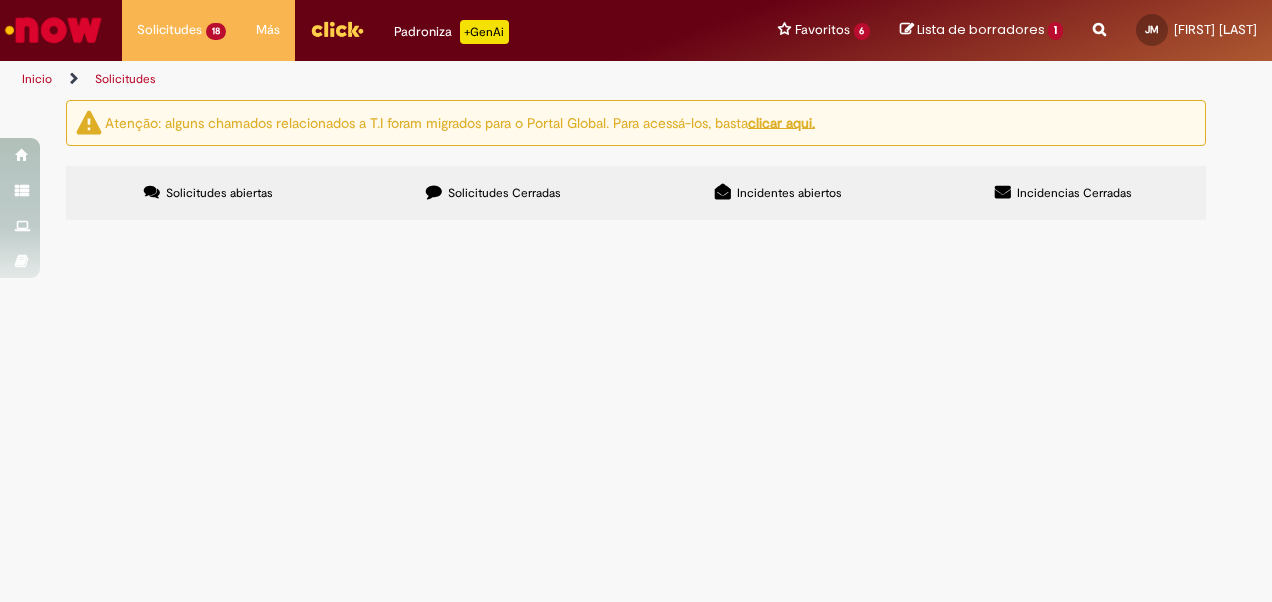 click at bounding box center [0, 0] 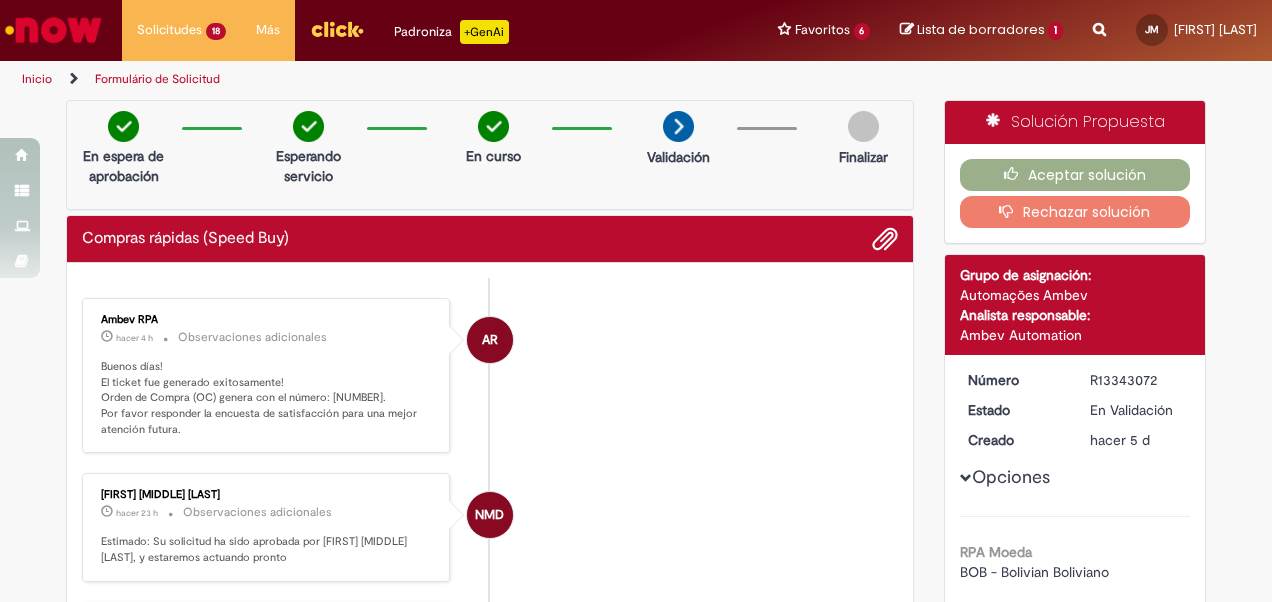 click on "Buenos días!
El ticket fue generado exitosamente!
Orden de Compra (OC) genera con el número: 4522049030.
Por favor responder la encuesta de satisfacción para una mejor atención futura." at bounding box center [267, 398] 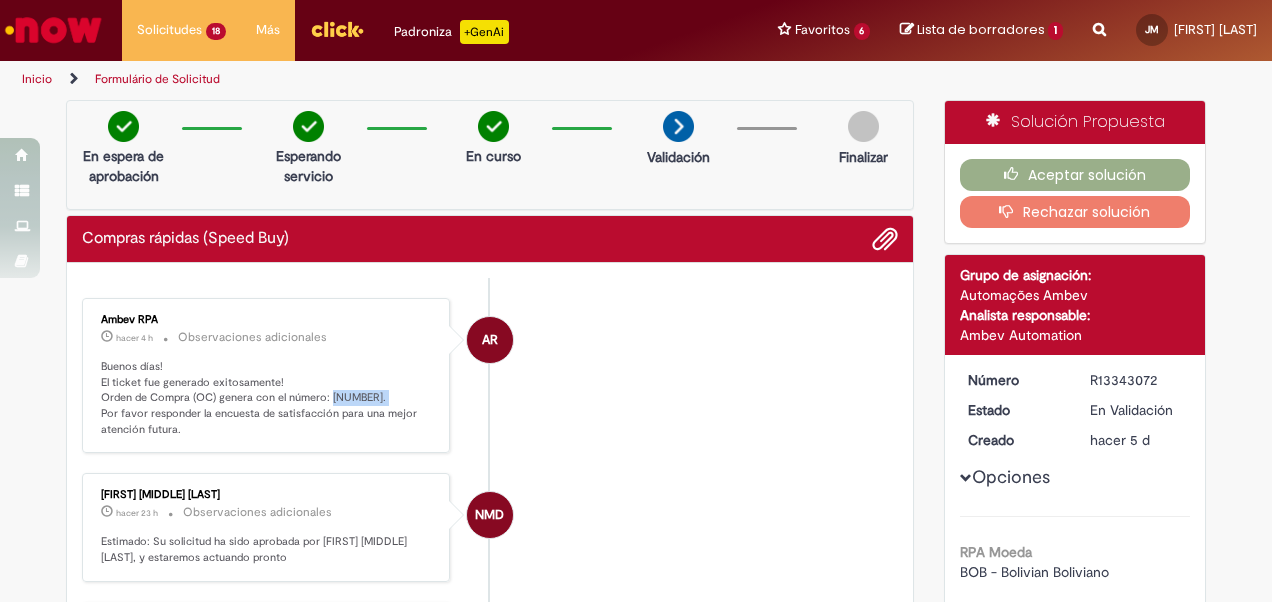 click on "Buenos días!
El ticket fue generado exitosamente!
Orden de Compra (OC) genera con el número: 4522049030.
Por favor responder la encuesta de satisfacción para una mejor atención futura." at bounding box center (267, 398) 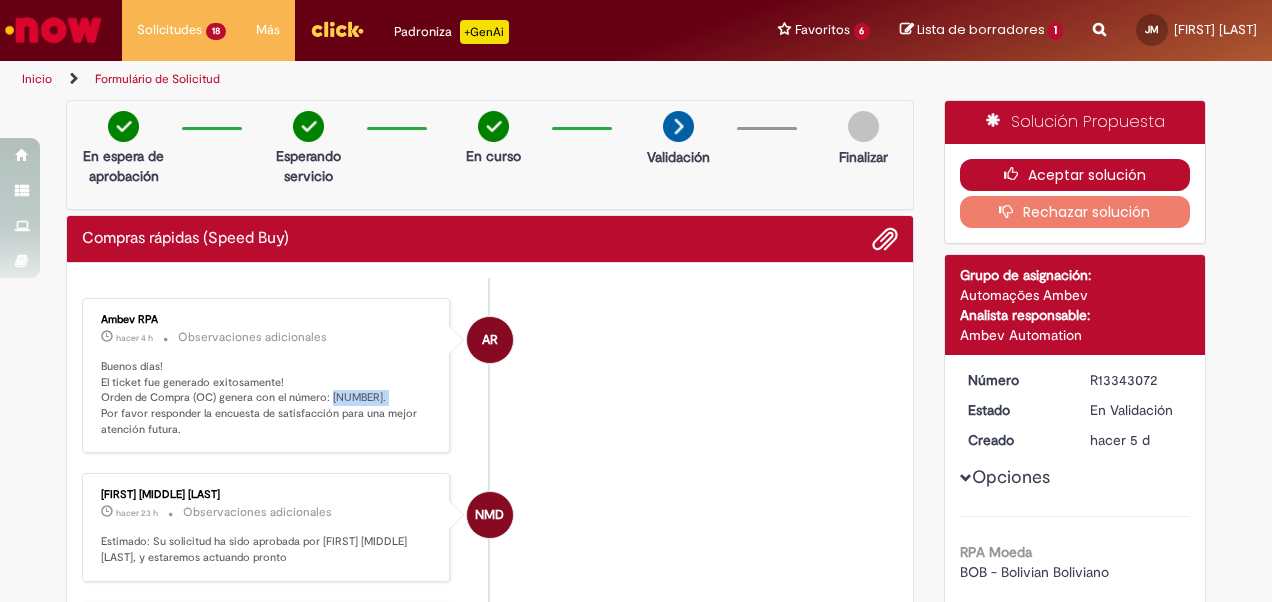 click on "Aceptar solución" at bounding box center [1075, 175] 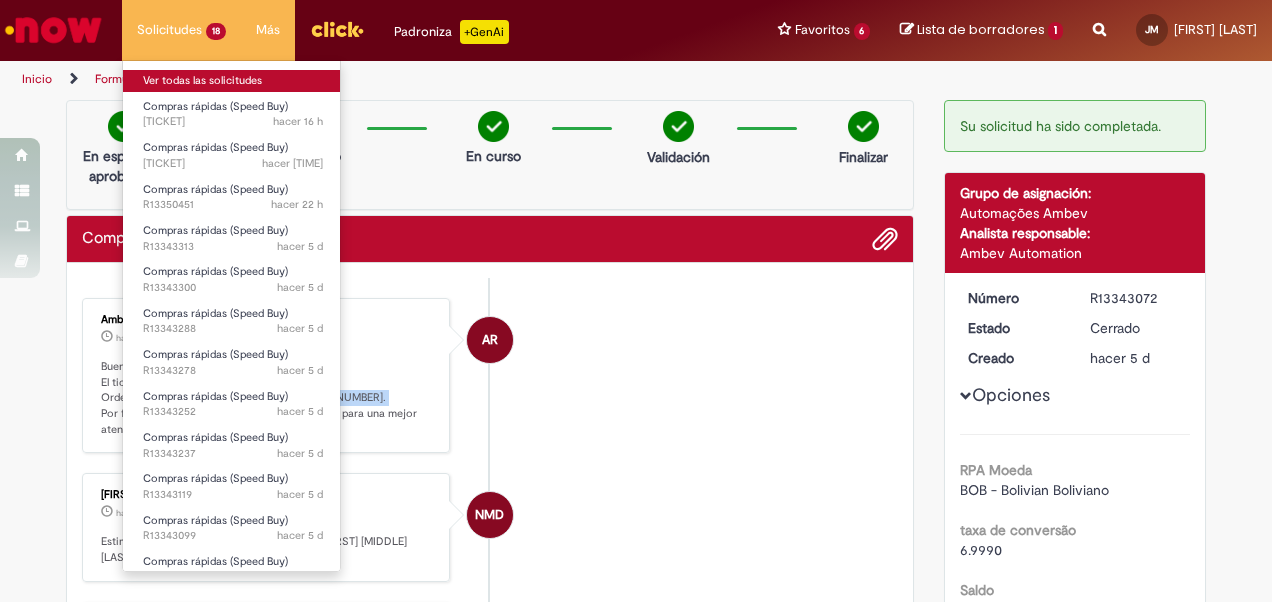 click on "Ver todas las solicitudes" at bounding box center [233, 81] 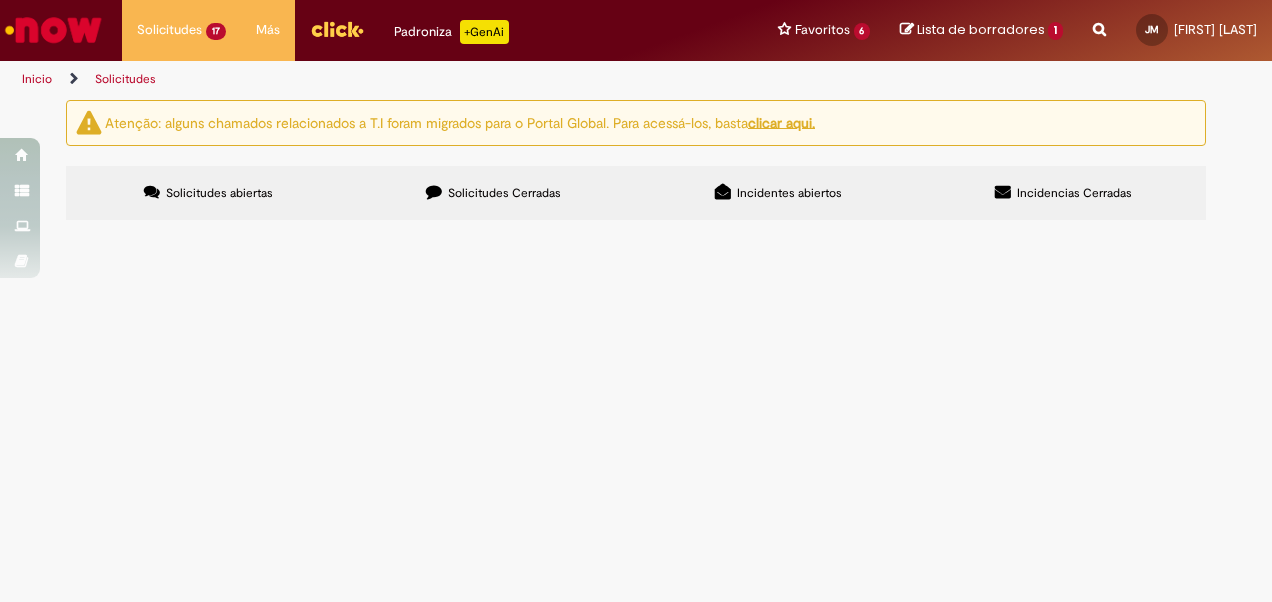 click at bounding box center (0, 0) 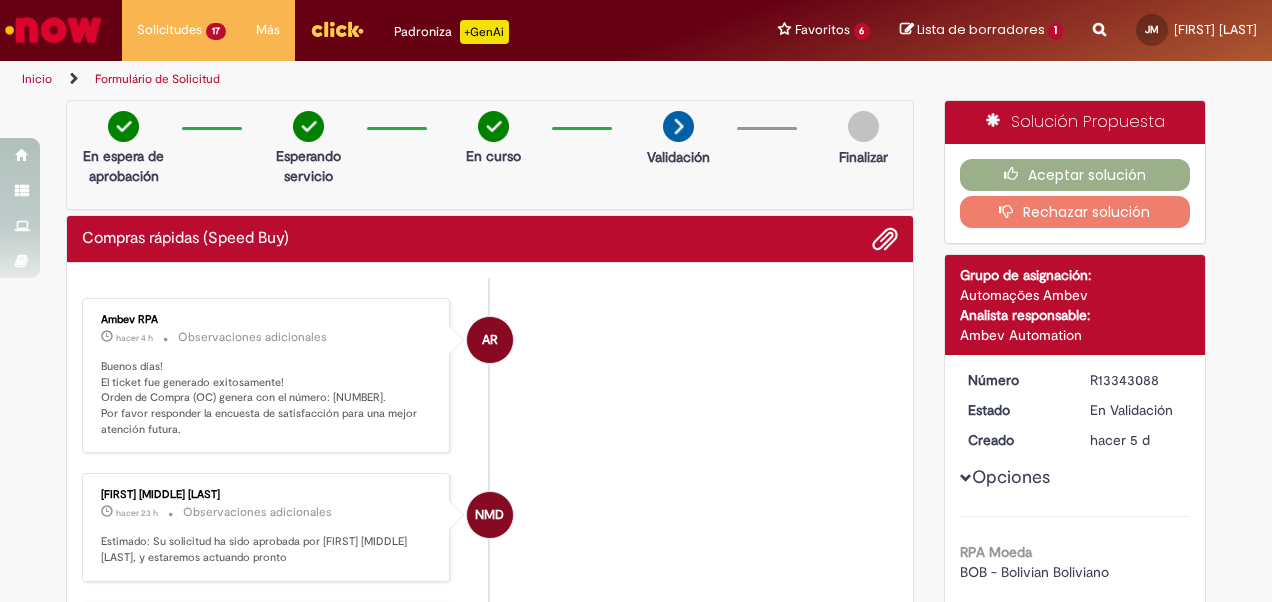 click on "Buenos días!
El ticket fue generado exitosamente!
Orden de Compra (OC) genera con el número: 4522049031.
Por favor responder la encuesta de satisfacción para una mejor atención futura." at bounding box center [267, 398] 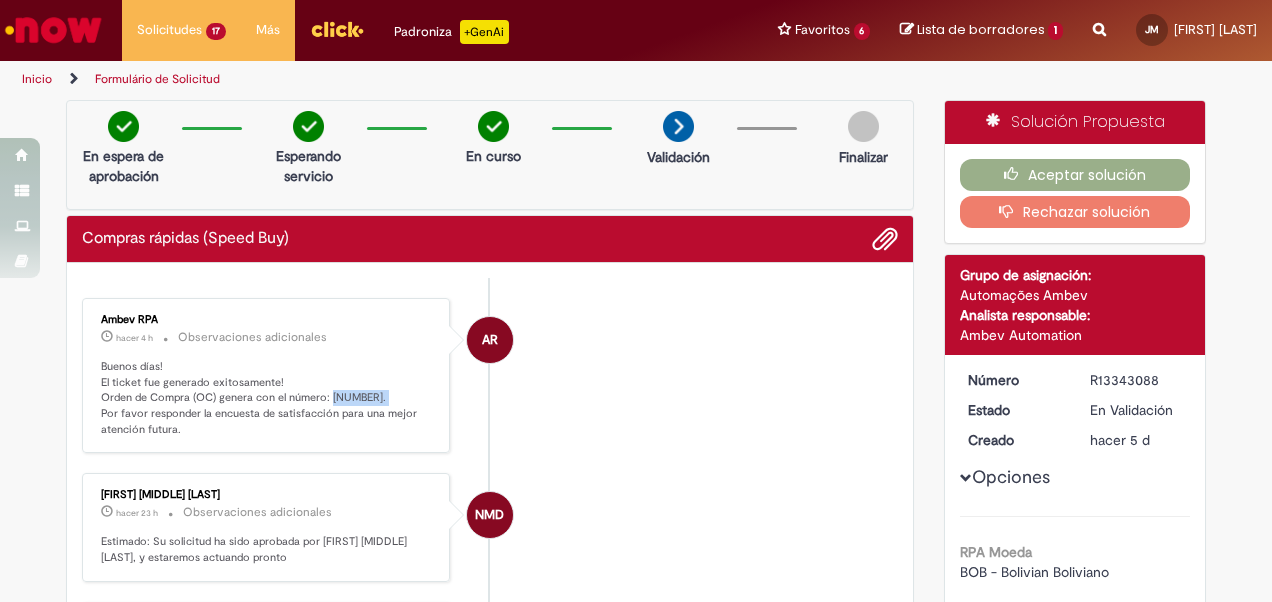 click on "Buenos días!
El ticket fue generado exitosamente!
Orden de Compra (OC) genera con el número: 4522049031.
Por favor responder la encuesta de satisfacción para una mejor atención futura." at bounding box center [267, 398] 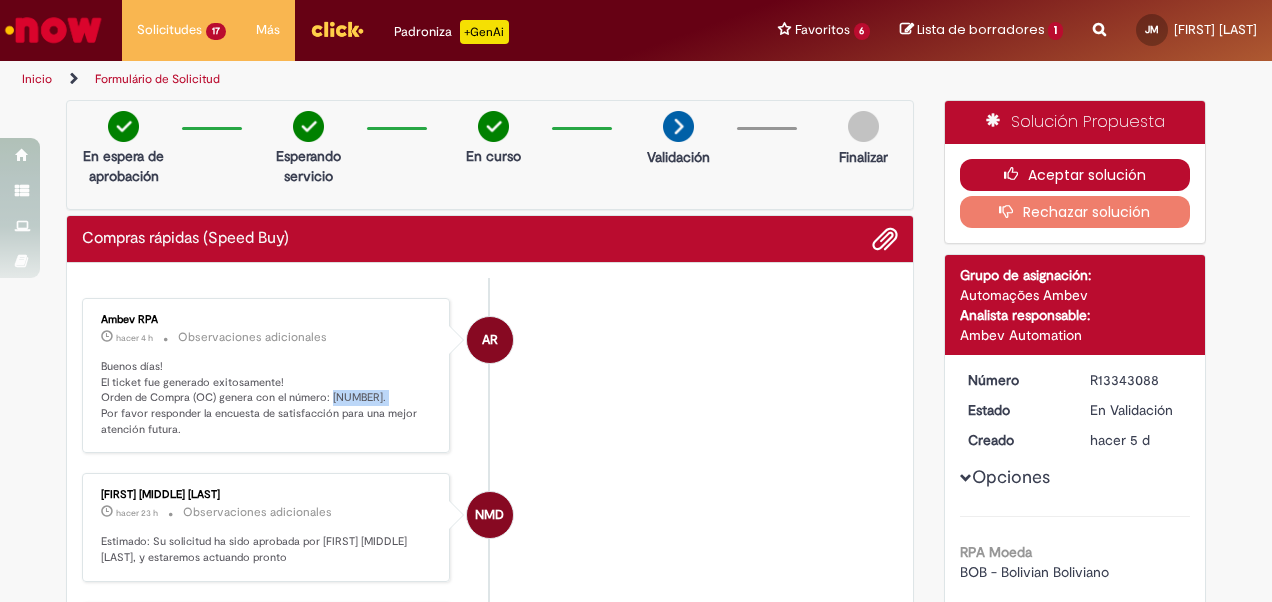 click on "Aceptar solución" at bounding box center [1075, 175] 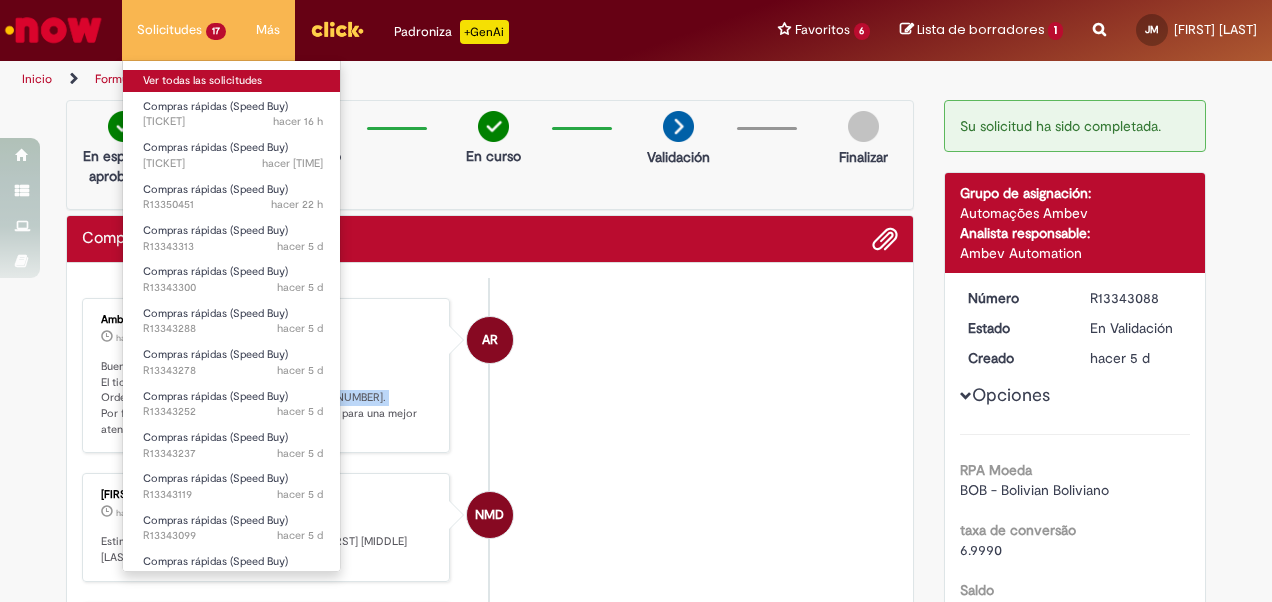 click on "Ver todas las solicitudes" at bounding box center [233, 81] 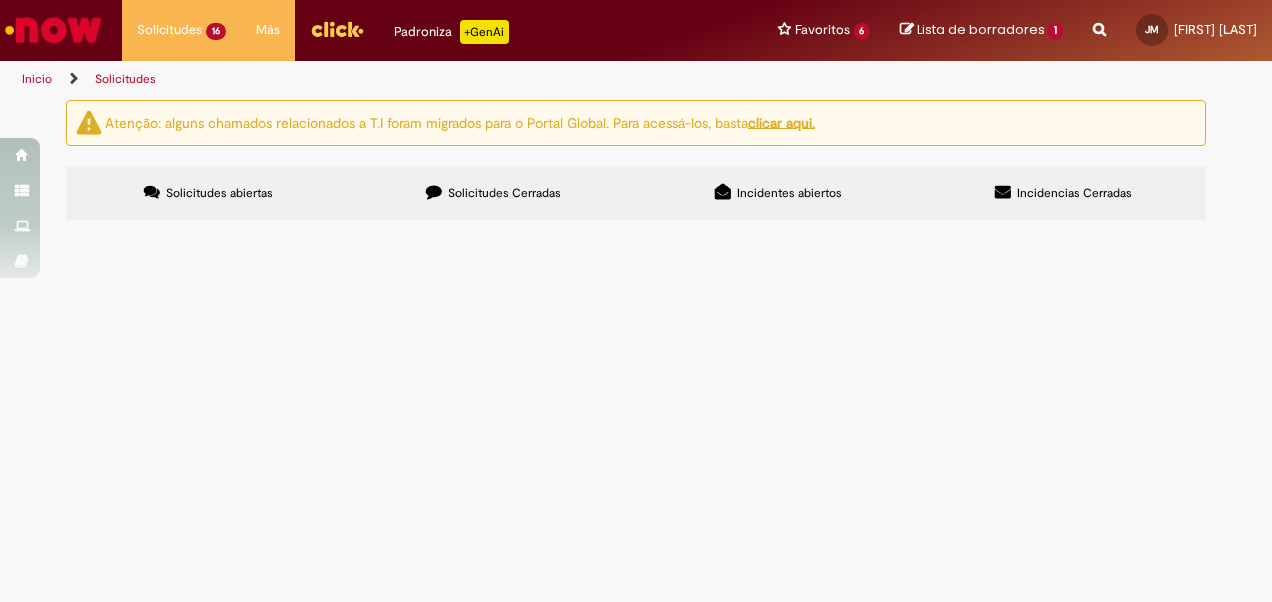 click at bounding box center [0, 0] 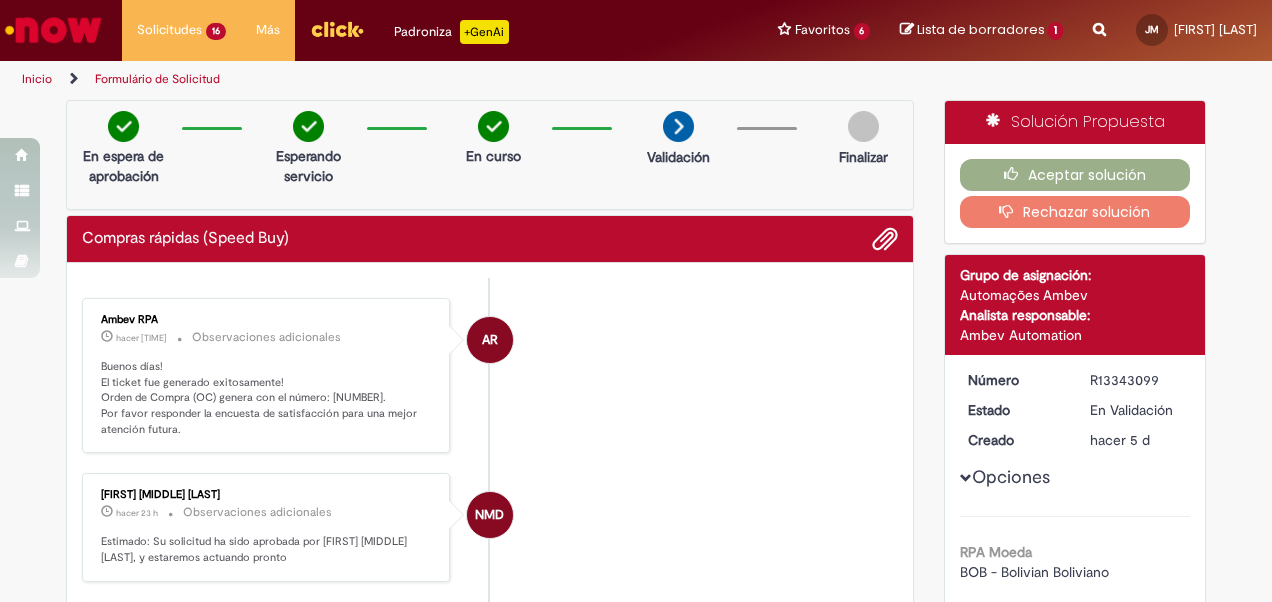 click on "Buenos días!
El ticket fue generado exitosamente!
Orden de Compra (OC) genera con el número: 4522048944.
Por favor responder la encuesta de satisfacción para una mejor atención futura." at bounding box center (267, 398) 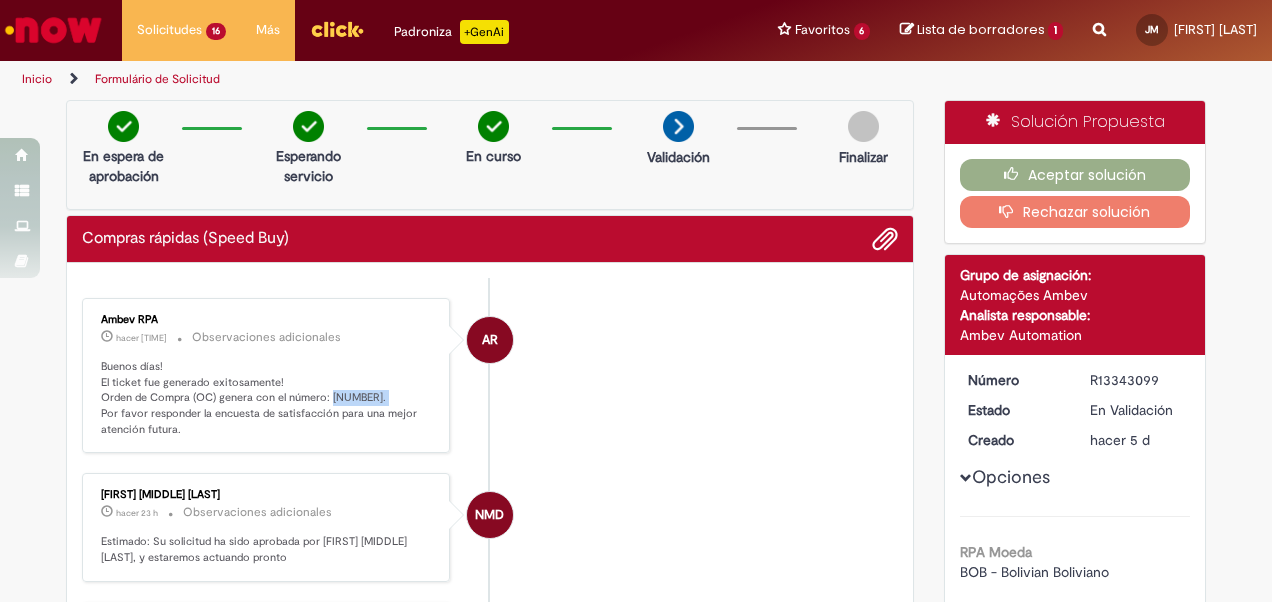 click on "Buenos días!
El ticket fue generado exitosamente!
Orden de Compra (OC) genera con el número: 4522048944.
Por favor responder la encuesta de satisfacción para una mejor atención futura." at bounding box center [267, 398] 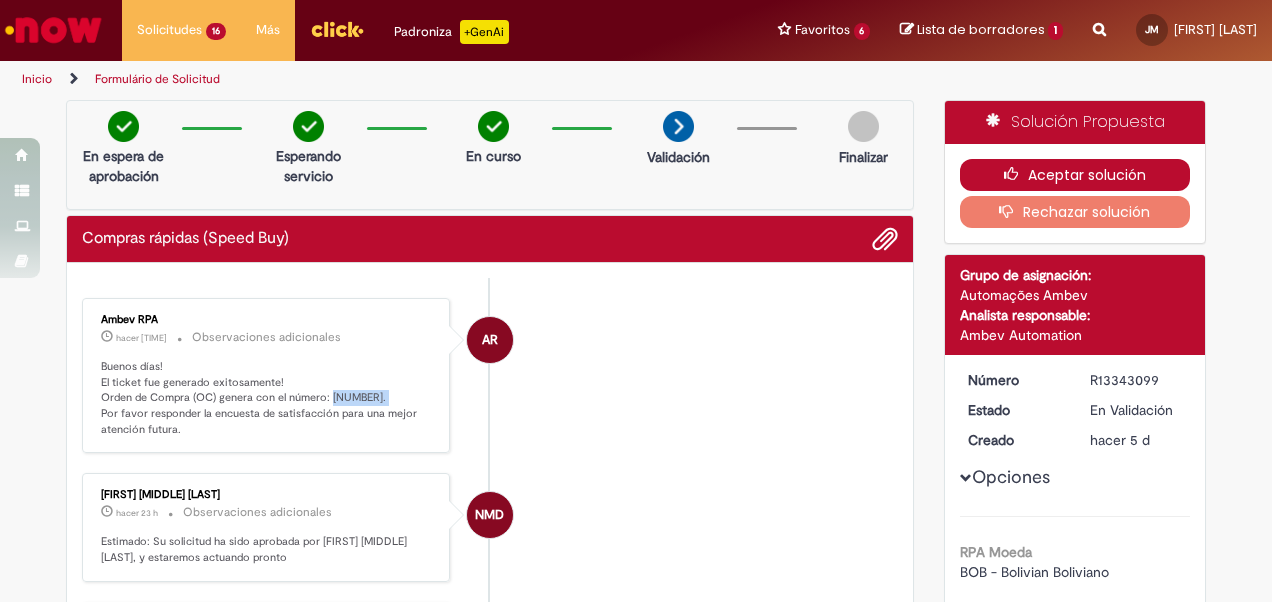 click on "Aceptar solución" at bounding box center (1075, 175) 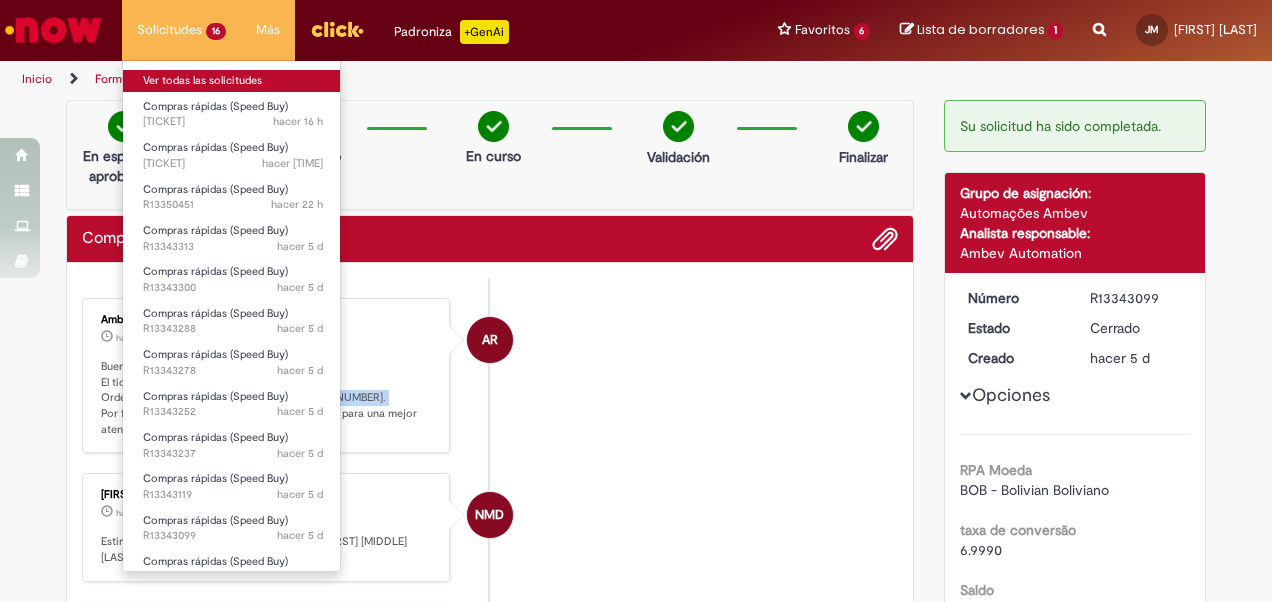 click on "Ver todas las solicitudes" at bounding box center (233, 81) 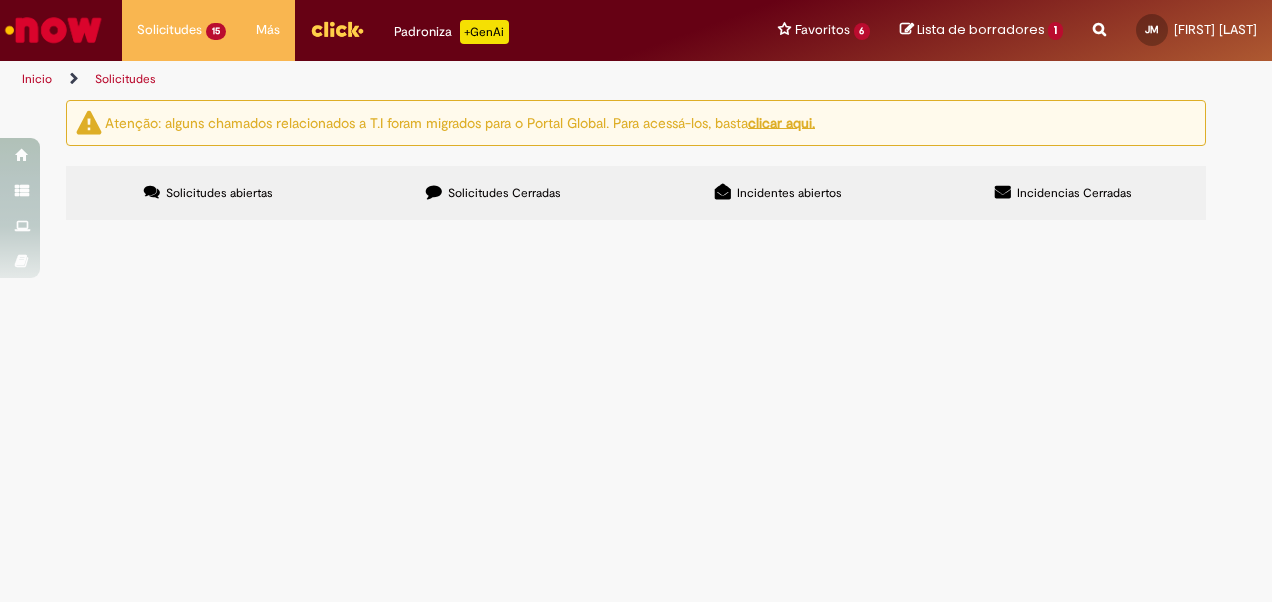 click at bounding box center [0, 0] 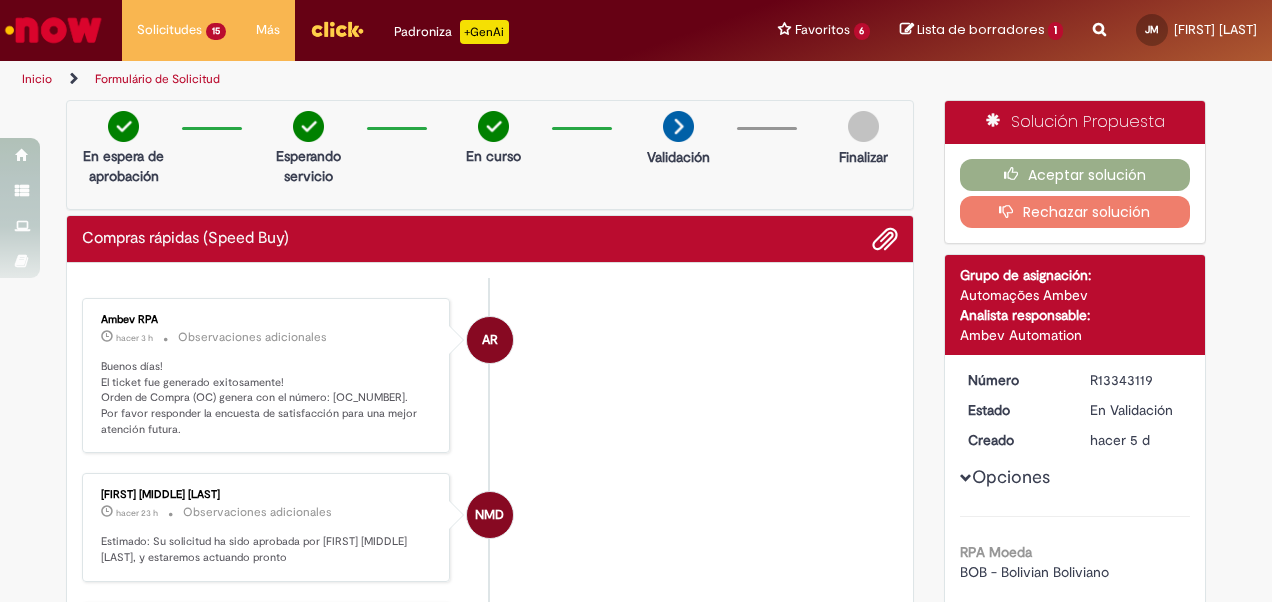 click on "Buenos días!
El ticket fue generado exitosamente!
Orden de Compra (OC) genera con el número: 4522049067.
Por favor responder la encuesta de satisfacción para una mejor atención futura." at bounding box center (267, 398) 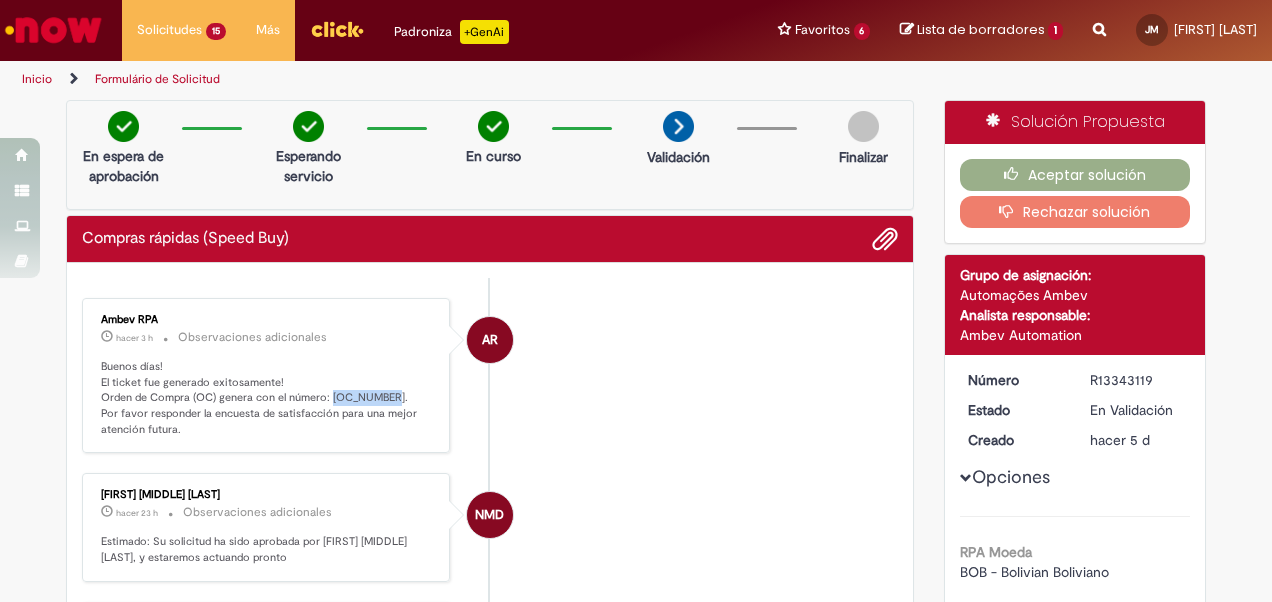 click on "Buenos días!
El ticket fue generado exitosamente!
Orden de Compra (OC) genera con el número: 4522049067.
Por favor responder la encuesta de satisfacción para una mejor atención futura." at bounding box center [267, 398] 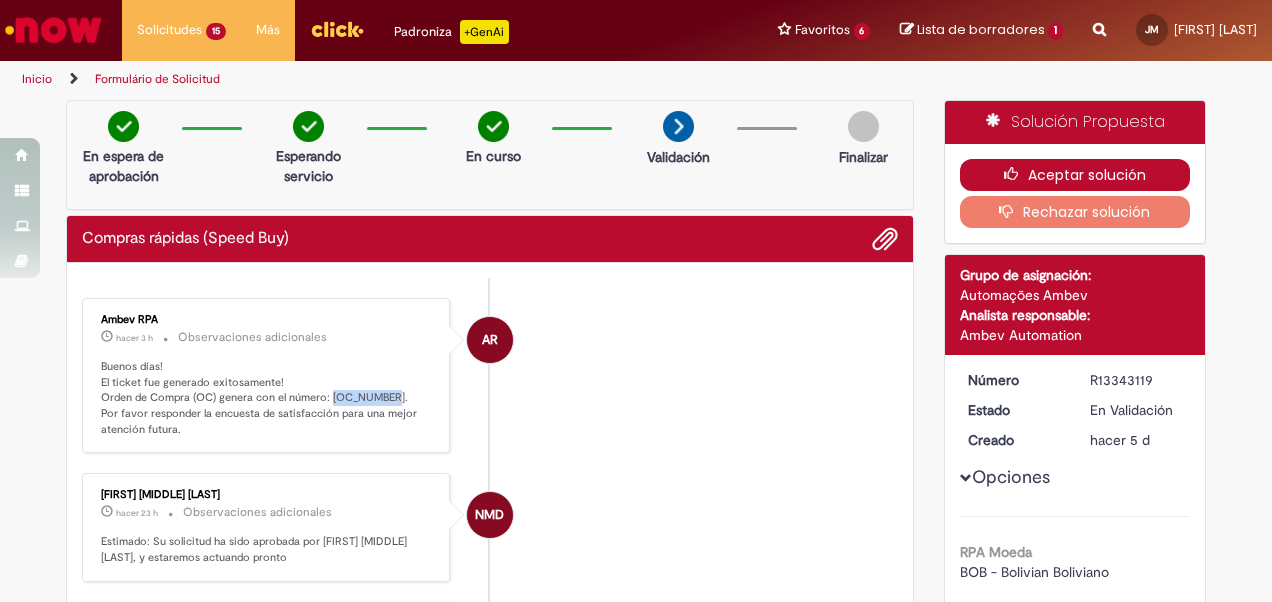 click on "Aceptar solución" at bounding box center [1075, 175] 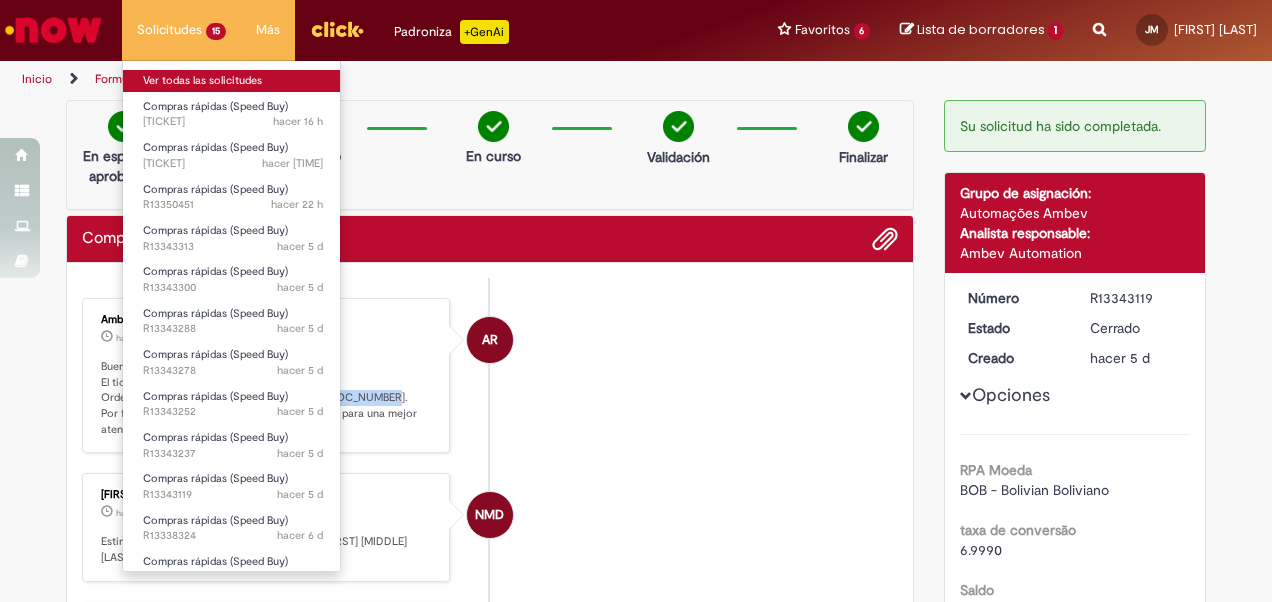 click on "Ver todas las solicitudes" at bounding box center (233, 81) 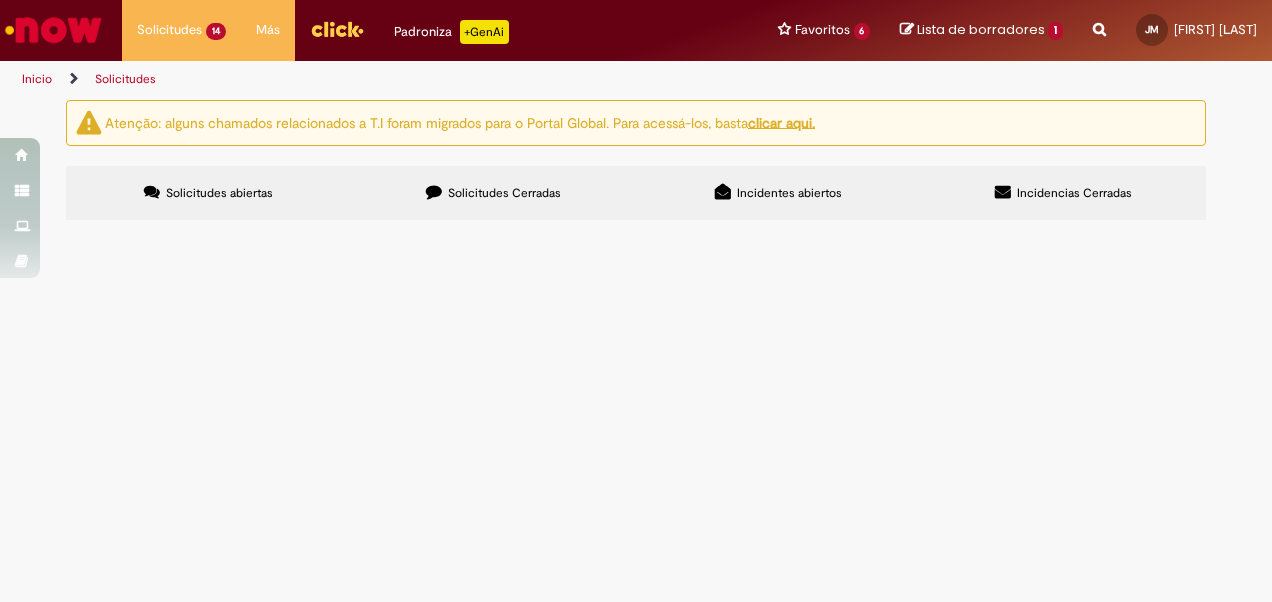 paste on "*********" 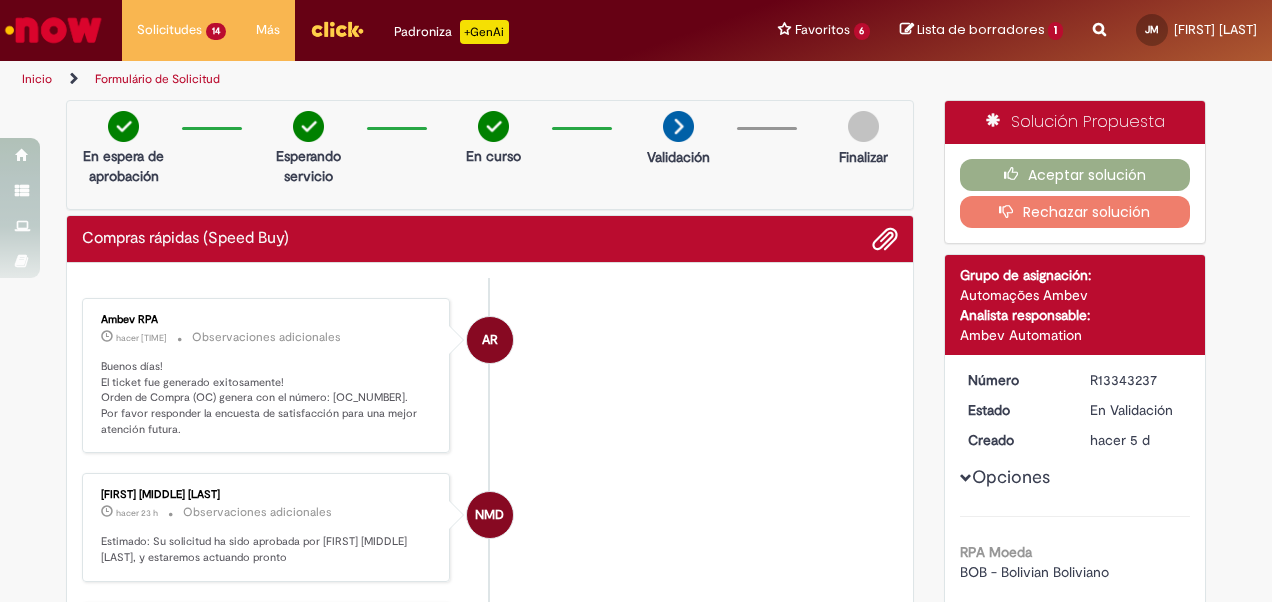 click on "Buenos días!
El ticket fue generado exitosamente!
Orden de Compra (OC) genera con el número: 4522048943.
Por favor responder la encuesta de satisfacción para una mejor atención futura." at bounding box center [267, 398] 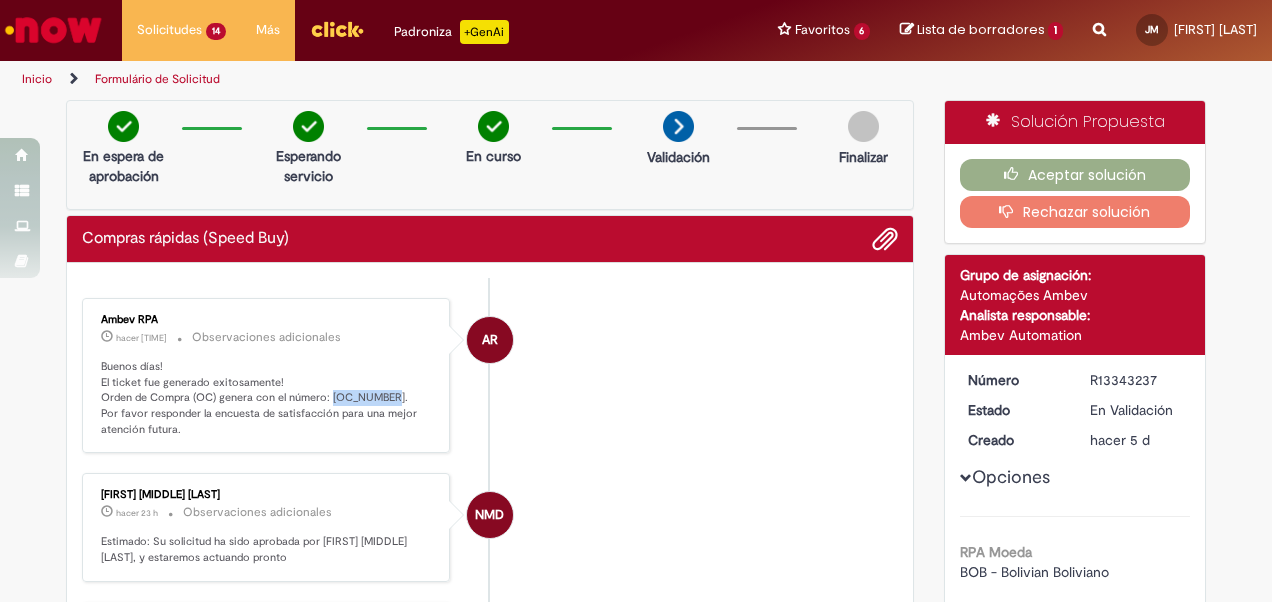 click on "Buenos días!
El ticket fue generado exitosamente!
Orden de Compra (OC) genera con el número: 4522048943.
Por favor responder la encuesta de satisfacción para una mejor atención futura." at bounding box center (267, 398) 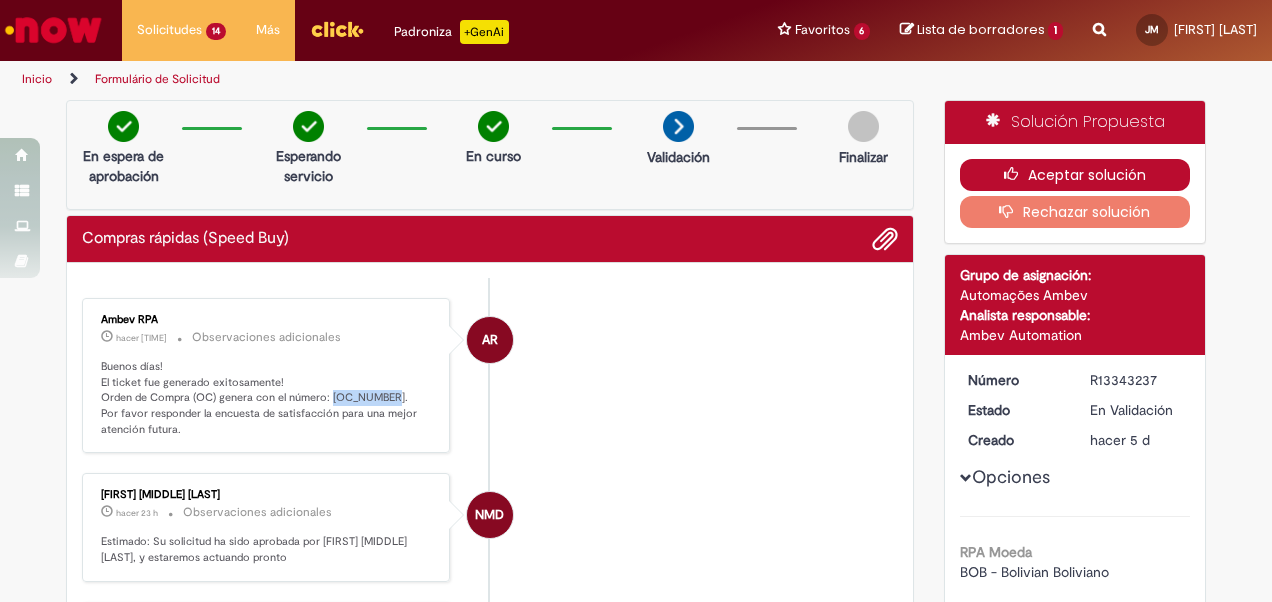 click on "Aceptar solución" at bounding box center (1075, 175) 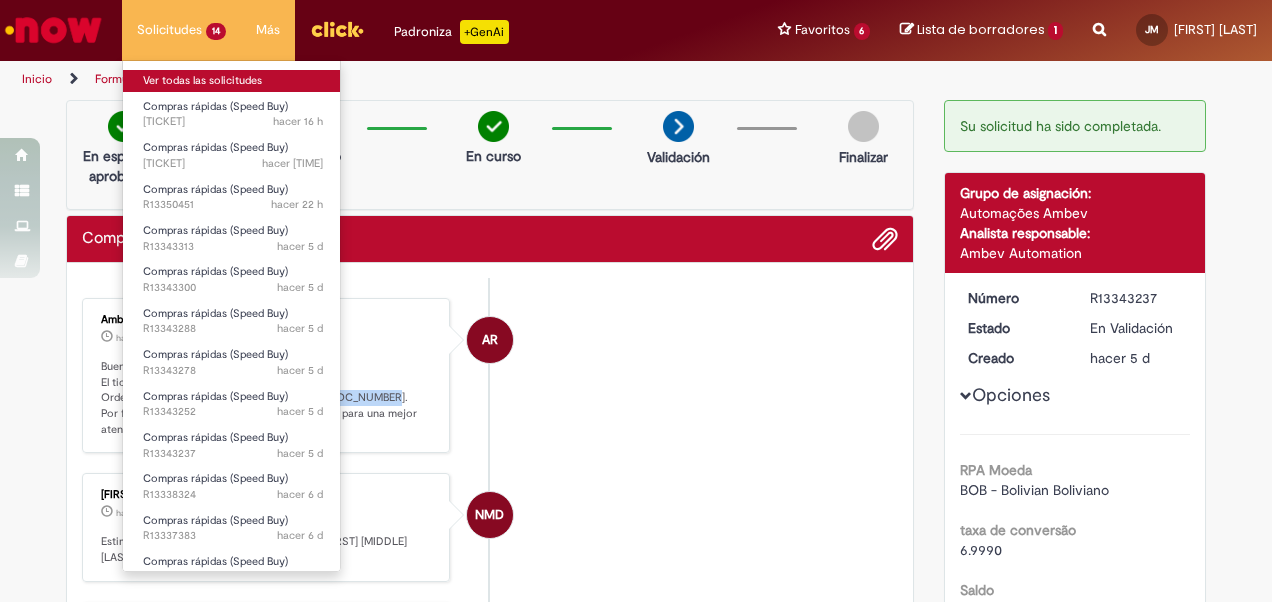 click on "Ver todas las solicitudes" at bounding box center (233, 81) 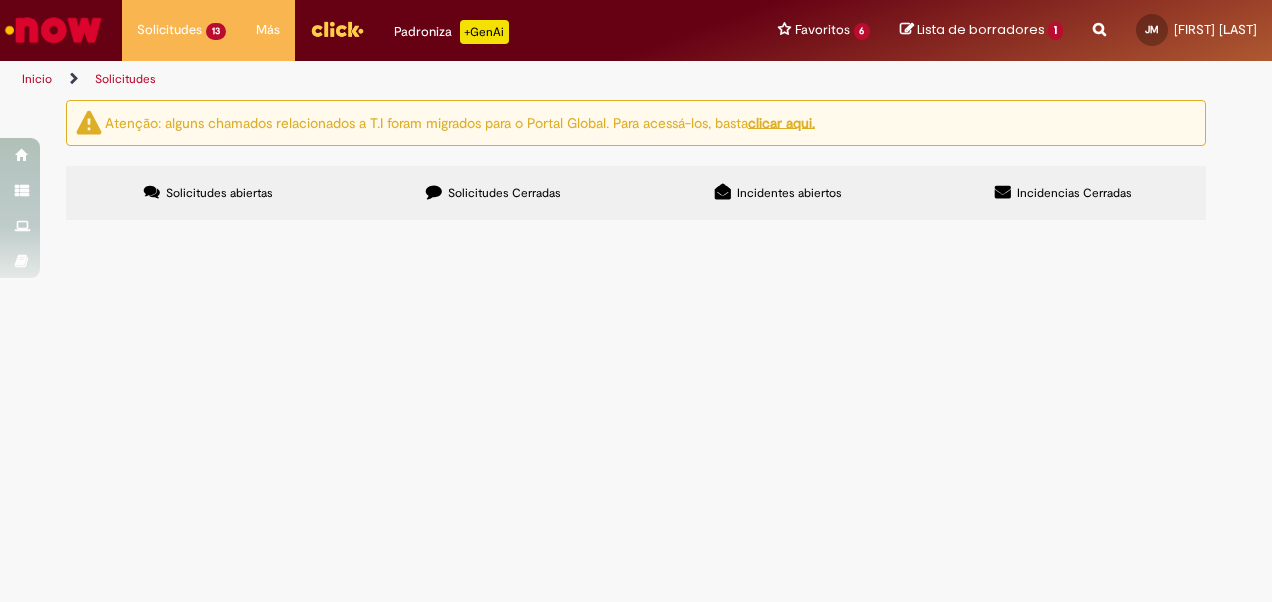 click at bounding box center (0, 0) 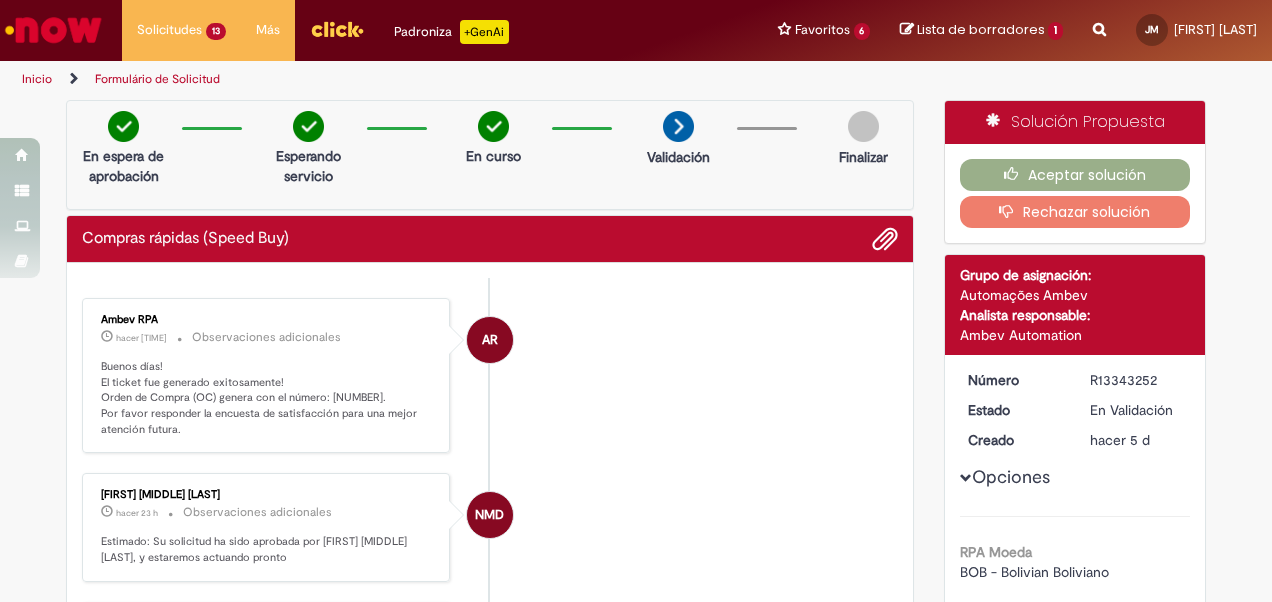 click on "Buenos días!
El ticket fue generado exitosamente!
Orden de Compra (OC) genera con el número: 4522048945.
Por favor responder la encuesta de satisfacción para una mejor atención futura." at bounding box center (267, 398) 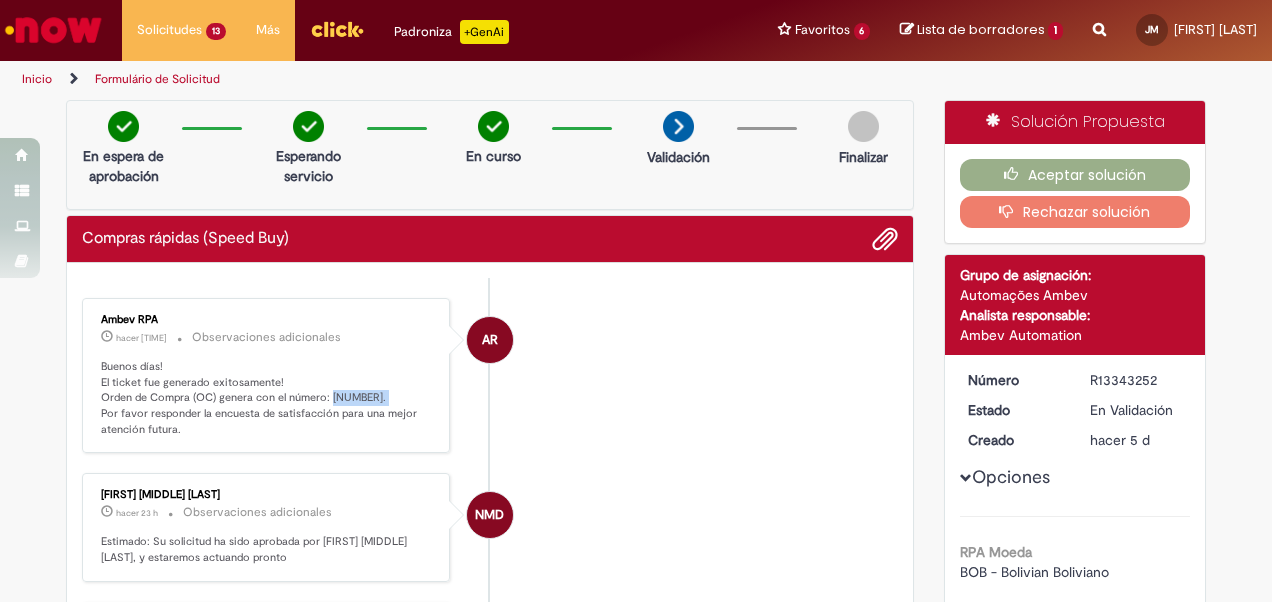 click on "Buenos días!
El ticket fue generado exitosamente!
Orden de Compra (OC) genera con el número: 4522048945.
Por favor responder la encuesta de satisfacción para una mejor atención futura." at bounding box center [267, 398] 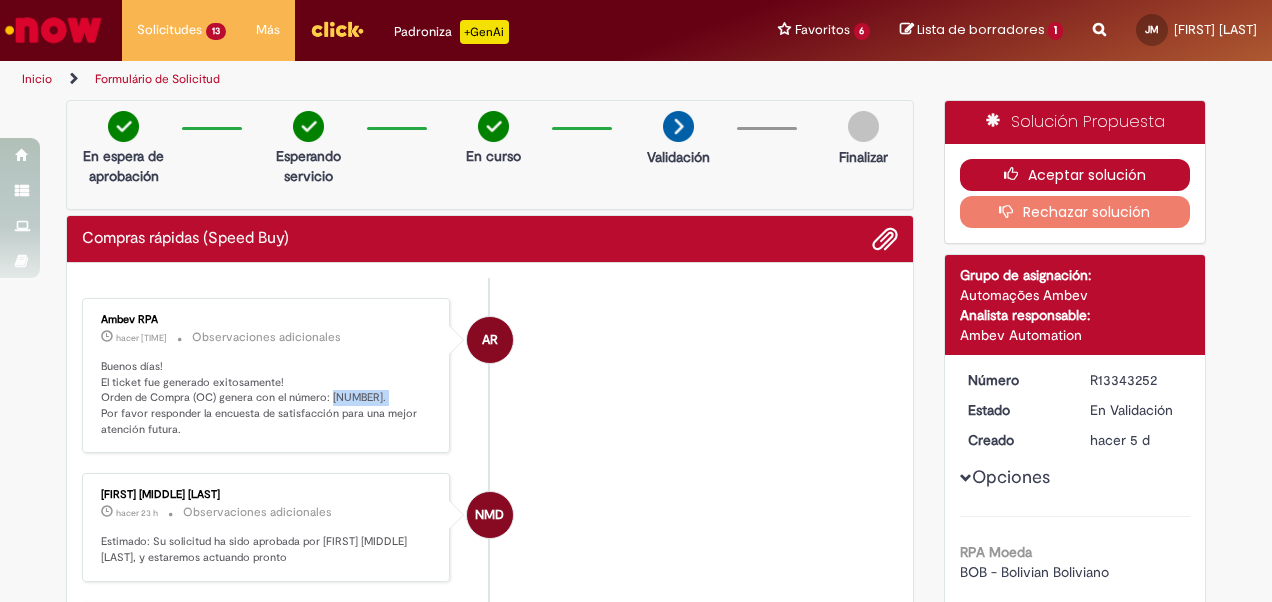 click on "Aceptar solución" at bounding box center [1075, 175] 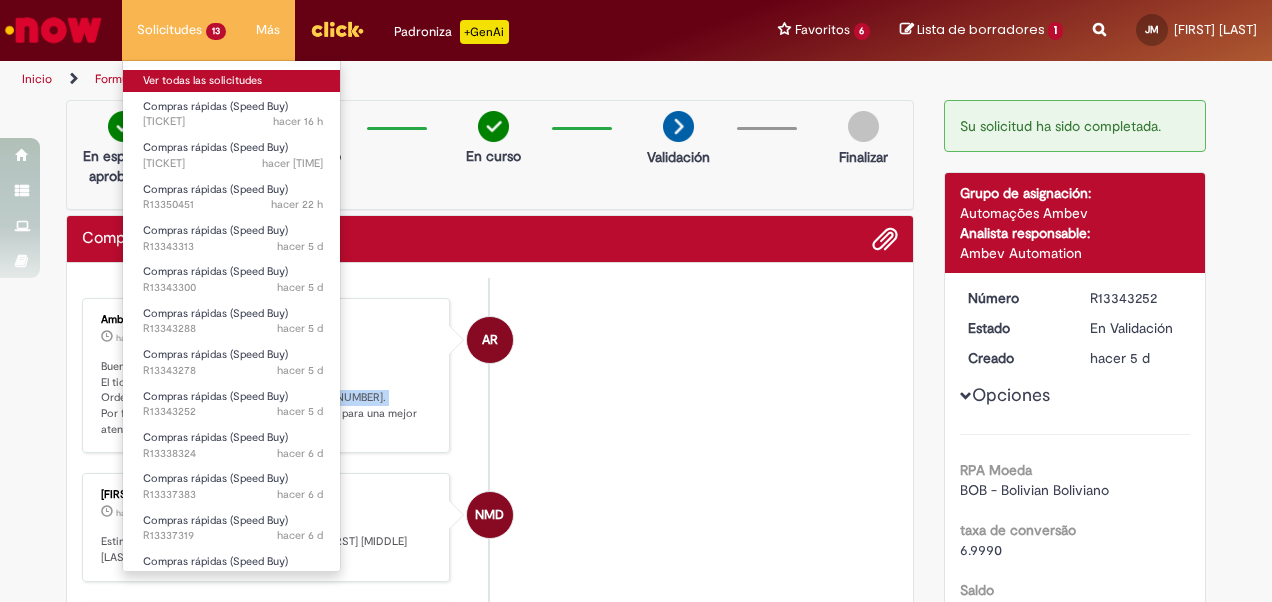 click on "Ver todas las solicitudes" at bounding box center [233, 81] 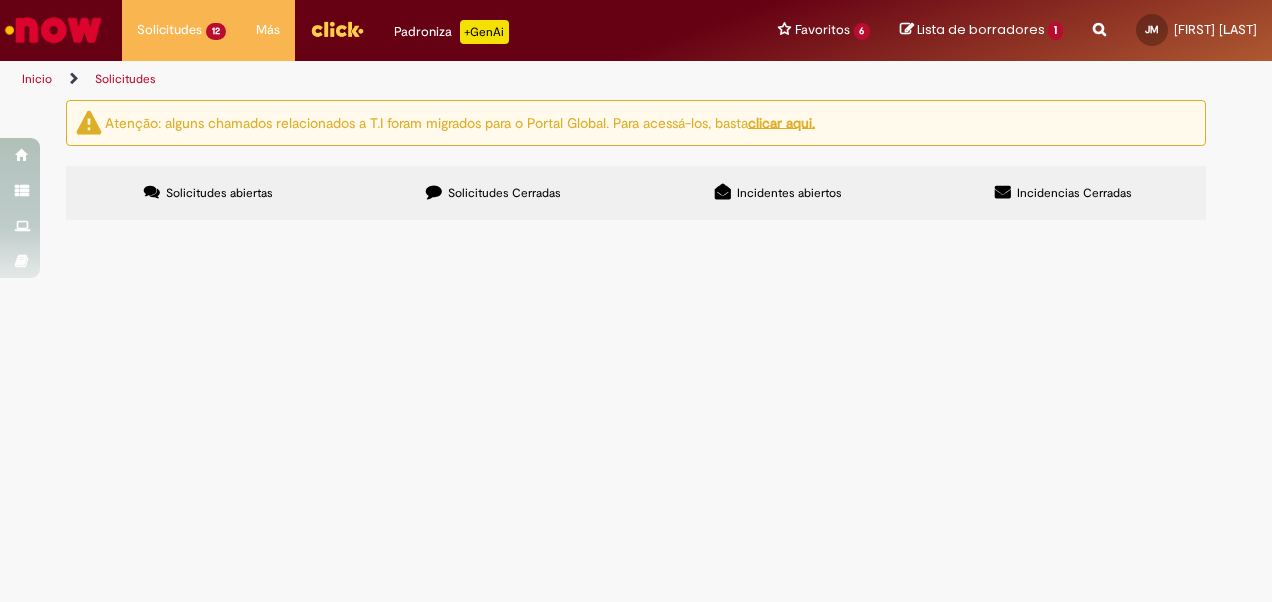 click at bounding box center [0, 0] 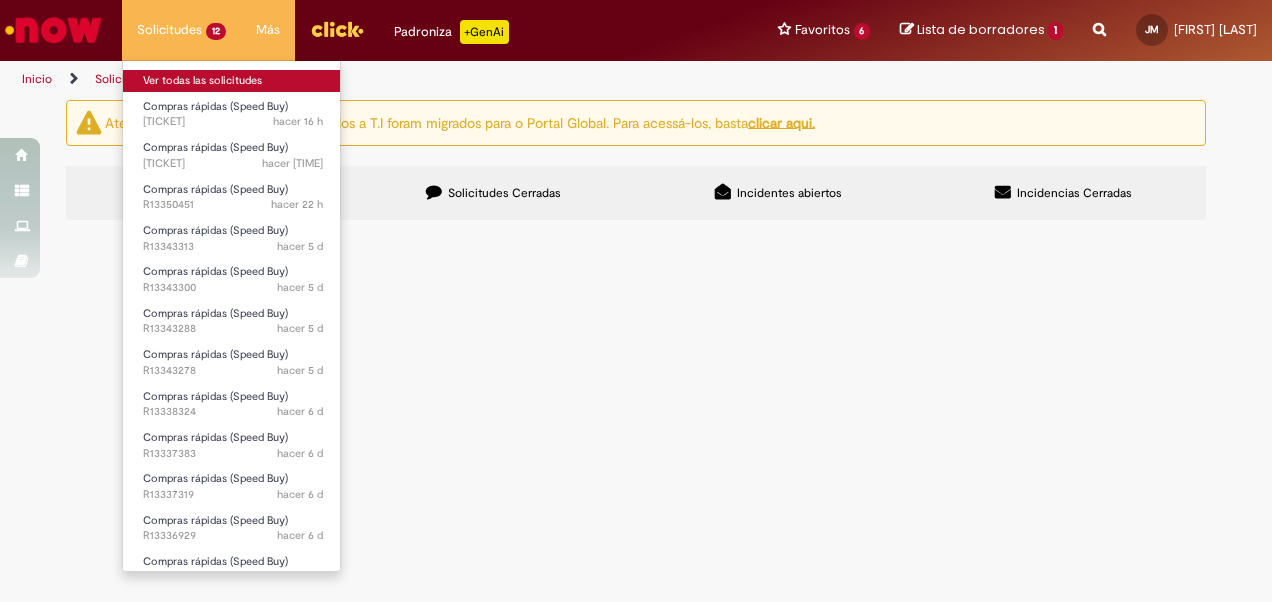 click on "Ver todas las solicitudes" at bounding box center (233, 81) 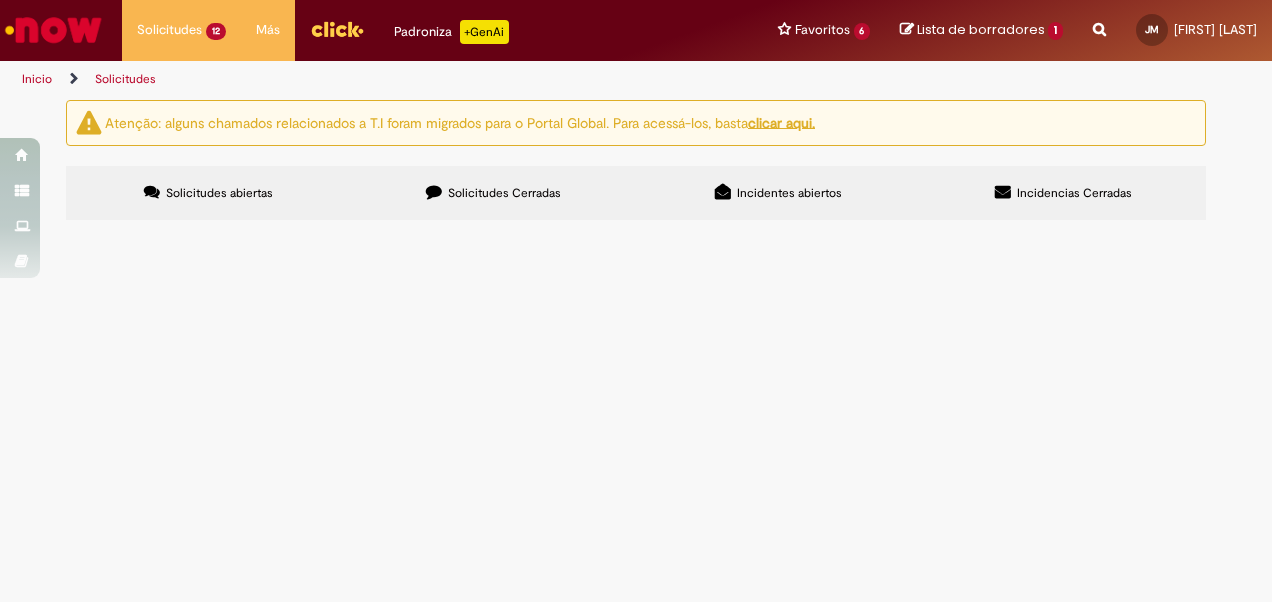 click at bounding box center [53, 30] 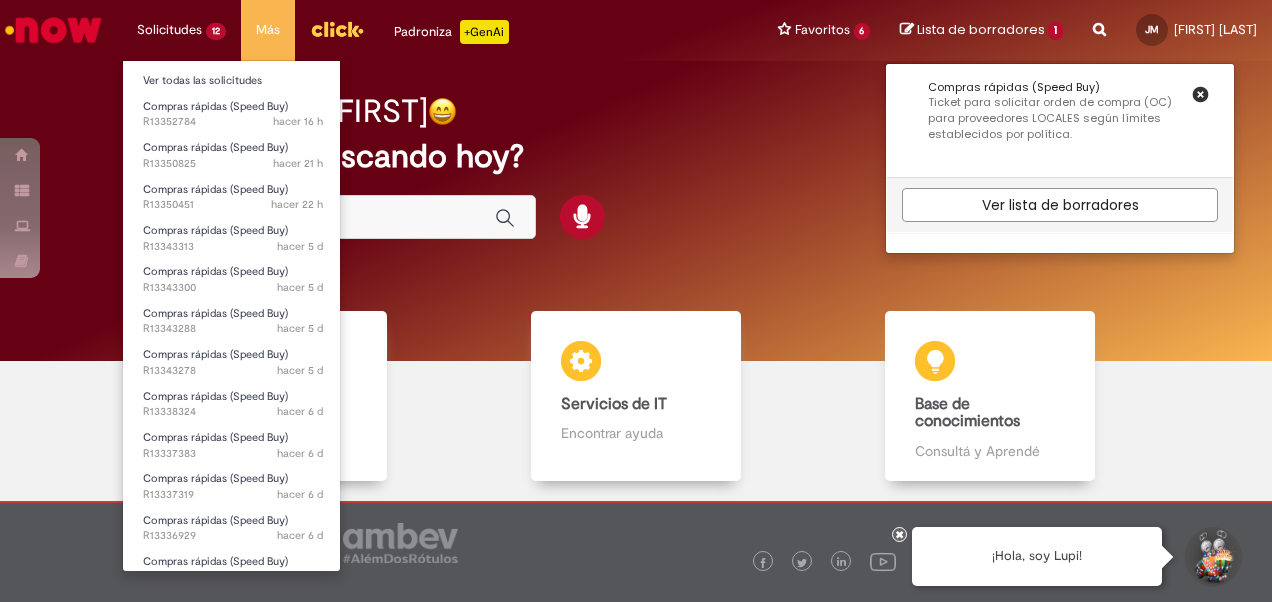 scroll, scrollTop: 0, scrollLeft: 0, axis: both 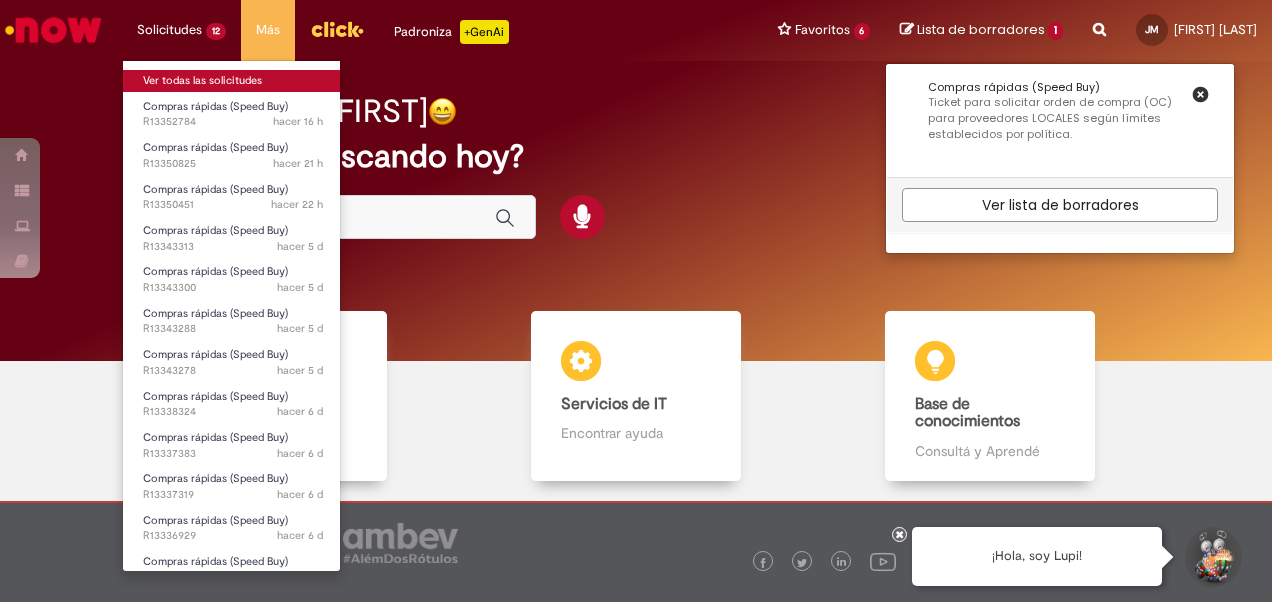 click on "Ver todas las solicitudes" at bounding box center (233, 81) 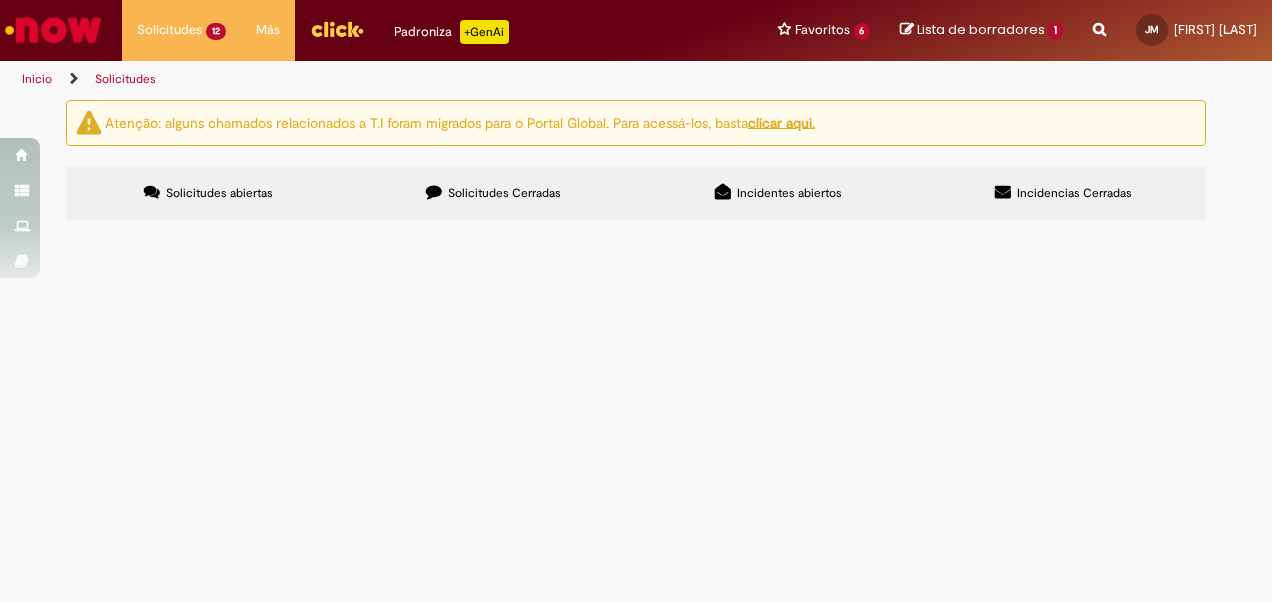 click at bounding box center (0, 0) 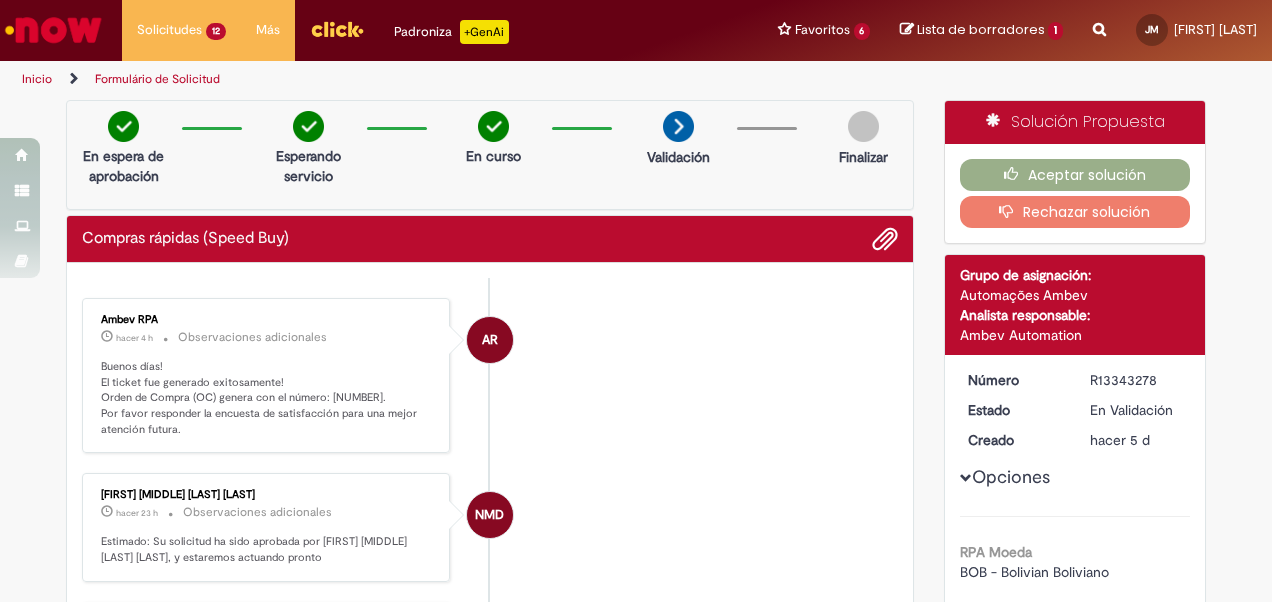 click on "Buenos días!
El ticket fue generado exitosamente!
Orden de Compra (OC) genera con el número: [NUMBER].
Por favor responder la encuesta de satisfacción para una mejor atención futura." at bounding box center (267, 398) 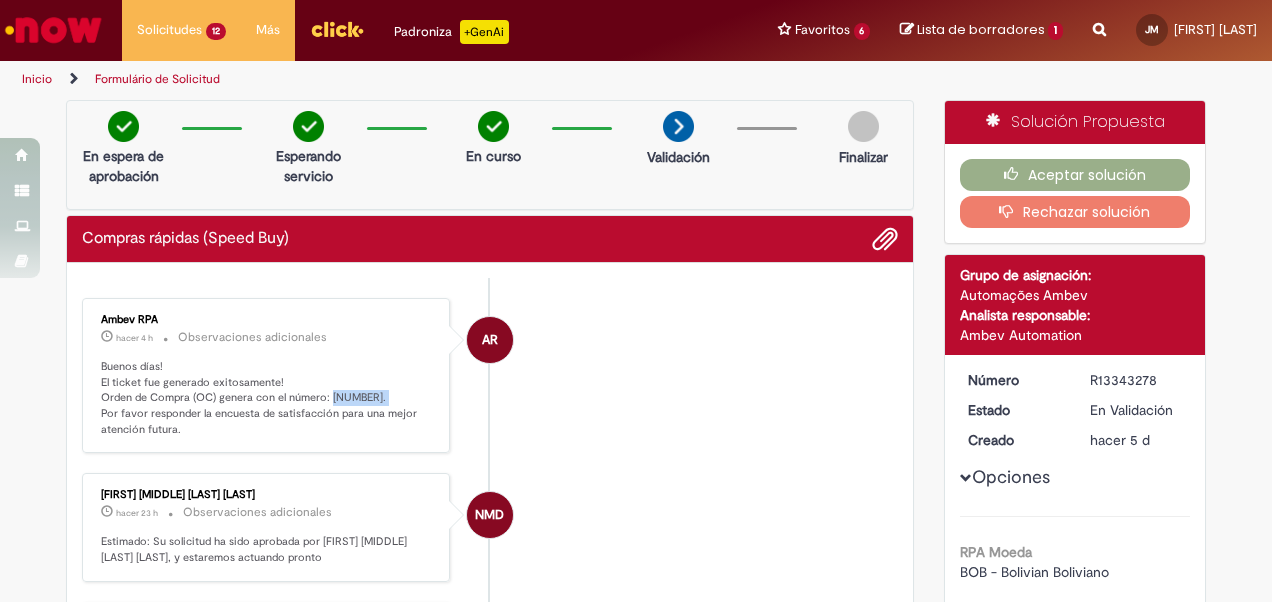 copy on "4522049032" 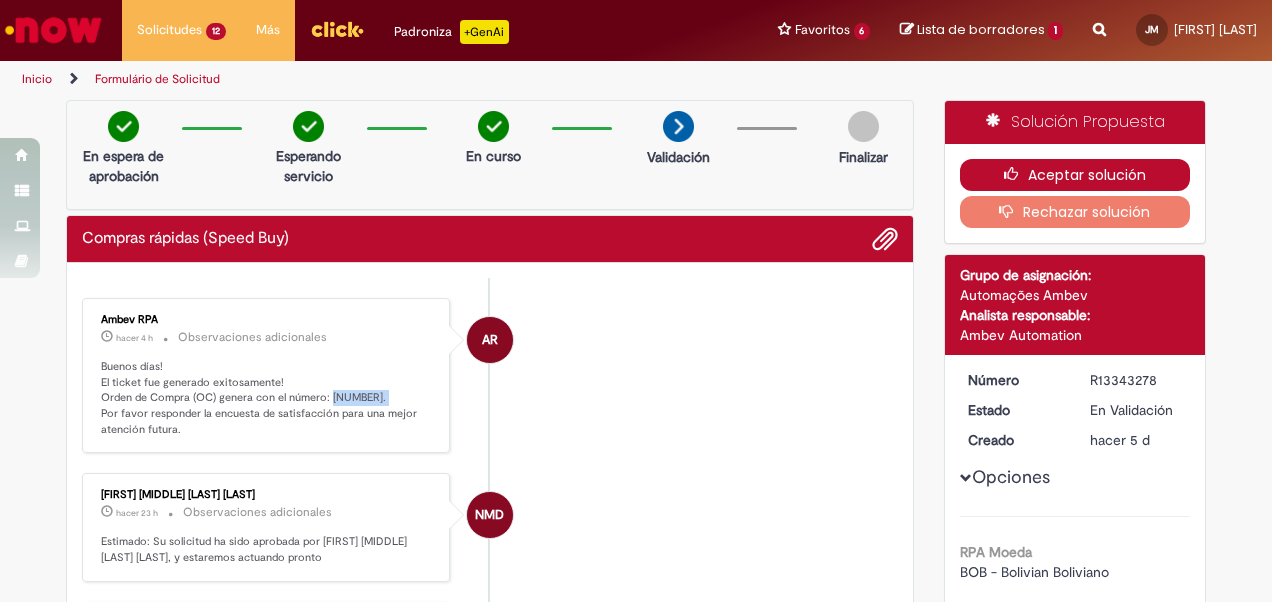 click on "Aceptar solución" at bounding box center (1075, 175) 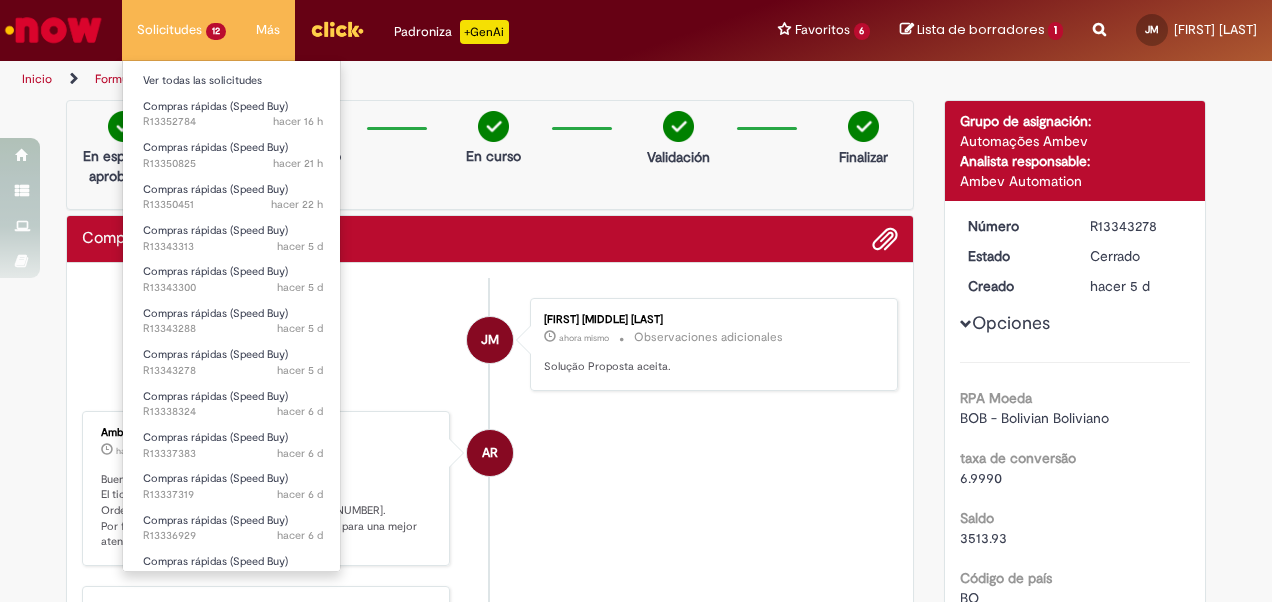 click on "Solicitudes   12
Ver todas las solicitudes
Compras rápidas (Speed Buy)
hacer 16 h hacer 16 horas  R13352784
Compras rápidas (Speed Buy)
hacer 21 h hacer 21 horas  R13350825
Compras rápidas (Speed Buy)
hacer 22 h hacer 22 horas  R13350451
Compras rápidas (Speed Buy)
hacer 5 d hacer 5 días  R13343313
Compras rápidas (Speed Buy)
hacer 5 d hacer 5 días  R13343300
Compras rápidas (Speed Buy)
hacer 5 d hacer 5 días  R13343288
Compras rápidas (Speed Buy)
hacer 5 d hacer 5 días  R13343278
Compras rápidas (Speed Buy)
hacer 6 d hacer 6 días  R13338324
Compras rápidas (Speed Buy)
hacer 6 d hacer 6 días  R13337383
Compras rápidas (Speed Buy)
hacer 6 d hacer 6 días  R13337319
Compras rápidas (Speed Buy)" at bounding box center [181, 30] 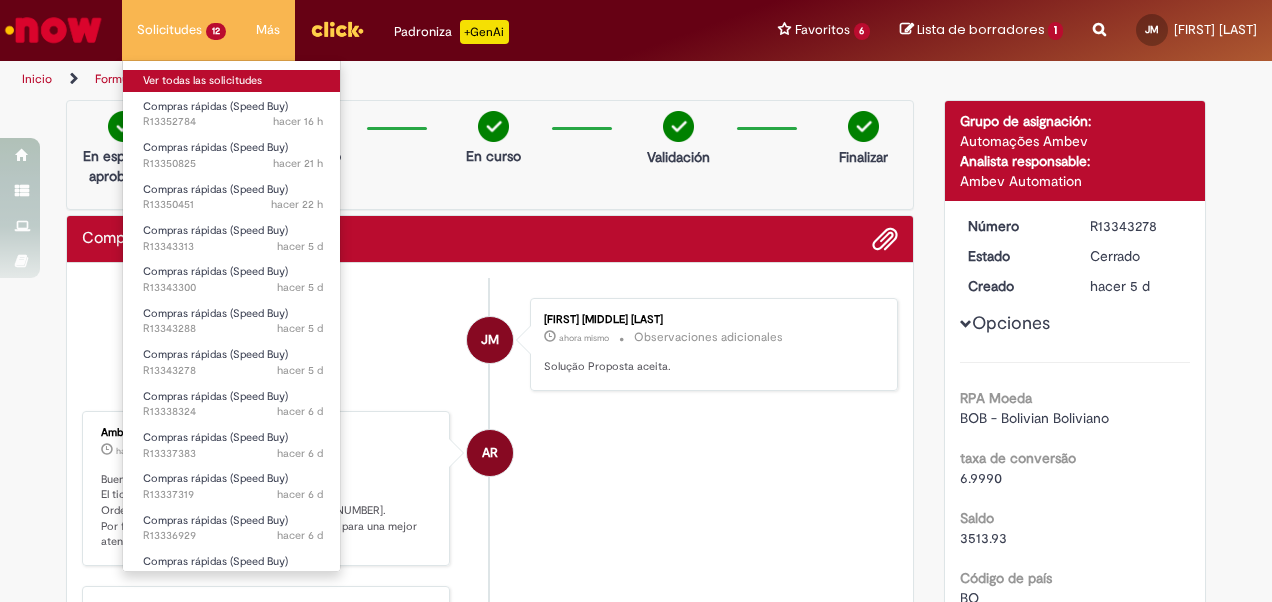 click on "Ver todas las solicitudes" at bounding box center [233, 81] 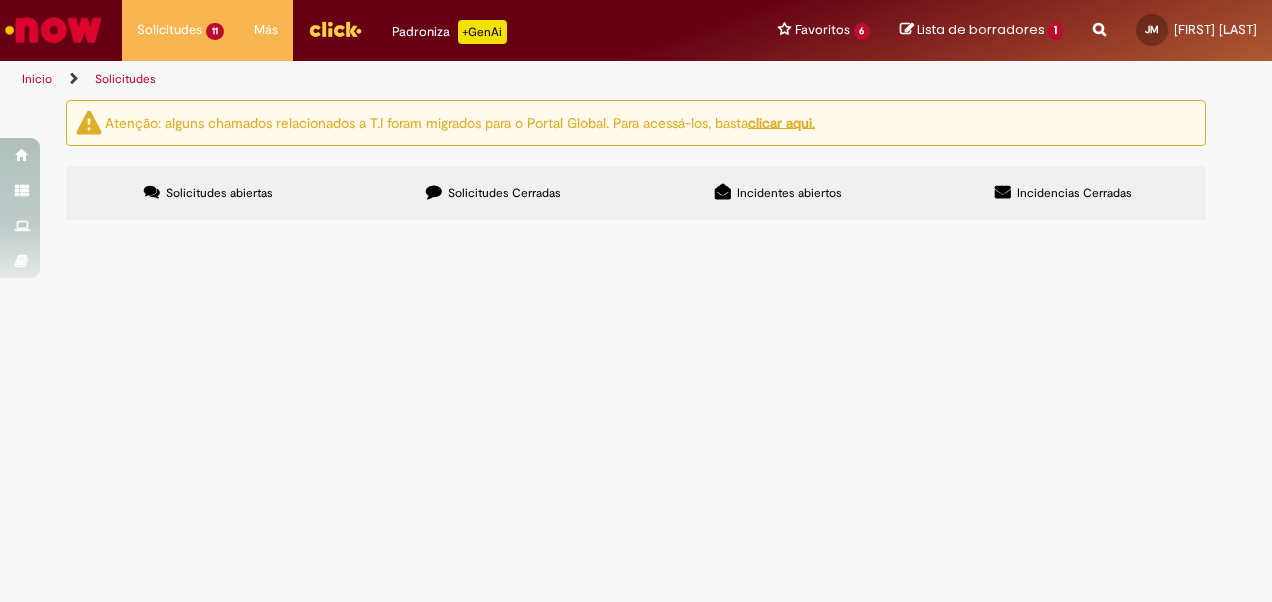click at bounding box center [0, 0] 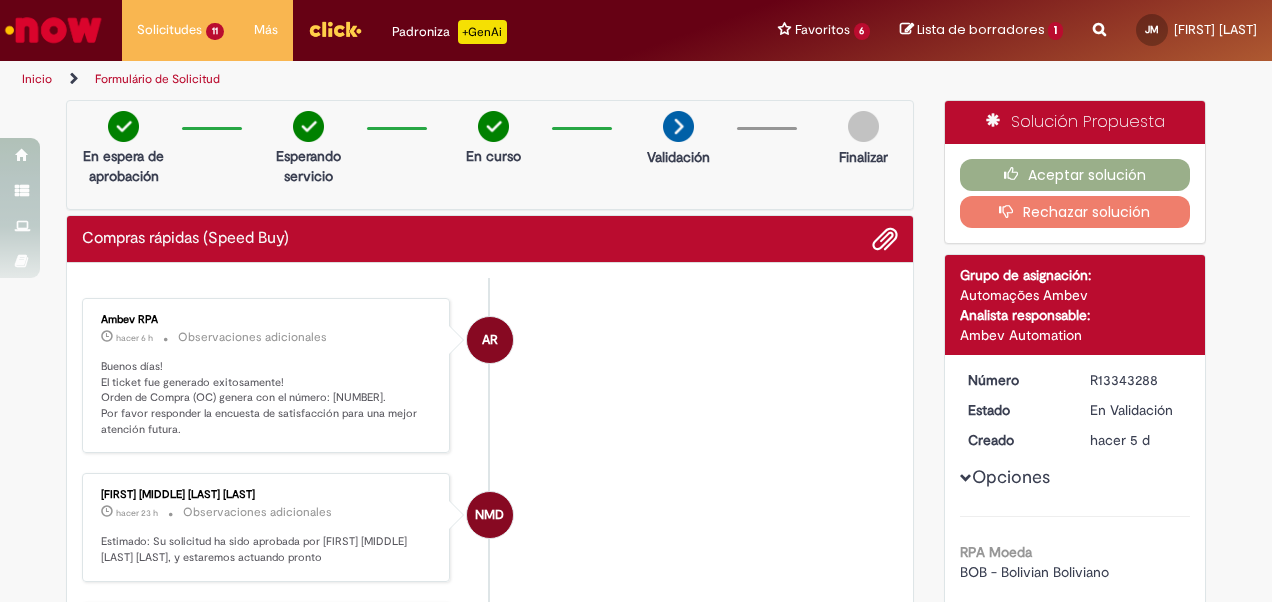 click on "Buenos días!
El ticket fue generado exitosamente!
Orden de Compra (OC) genera con el número: [NUMBER].
Por favor responder la encuesta de satisfacción para una mejor atención futura." at bounding box center [267, 398] 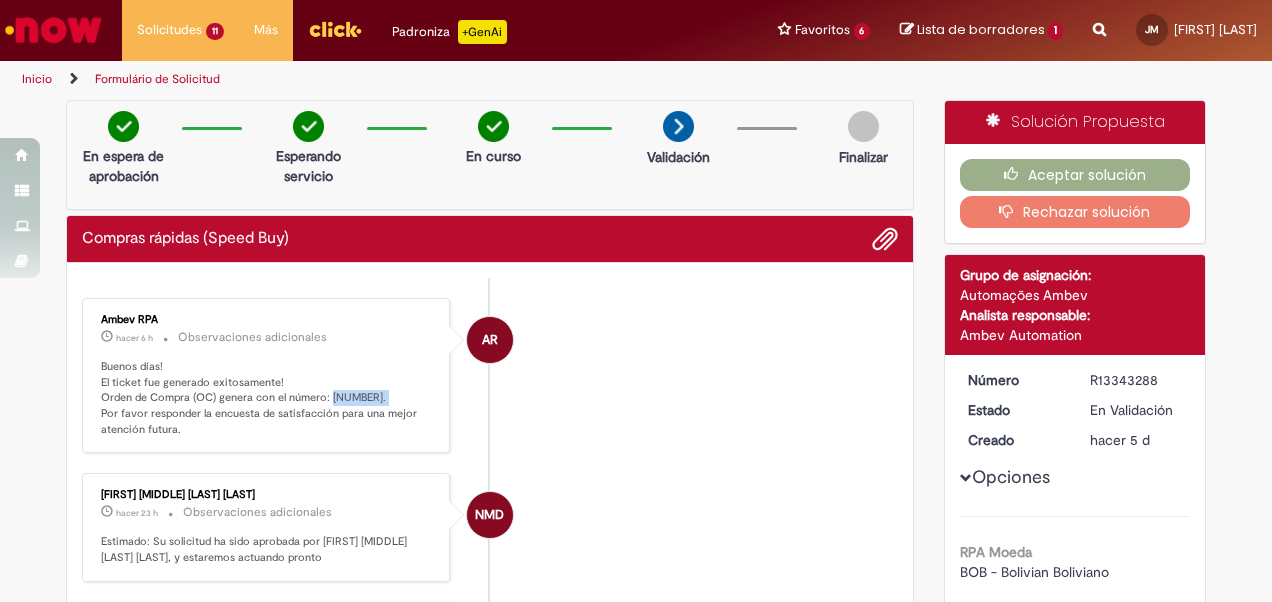 click on "Buenos días!
El ticket fue generado exitosamente!
Orden de Compra (OC) genera con el número: [NUMBER].
Por favor responder la encuesta de satisfacción para una mejor atención futura." at bounding box center (267, 398) 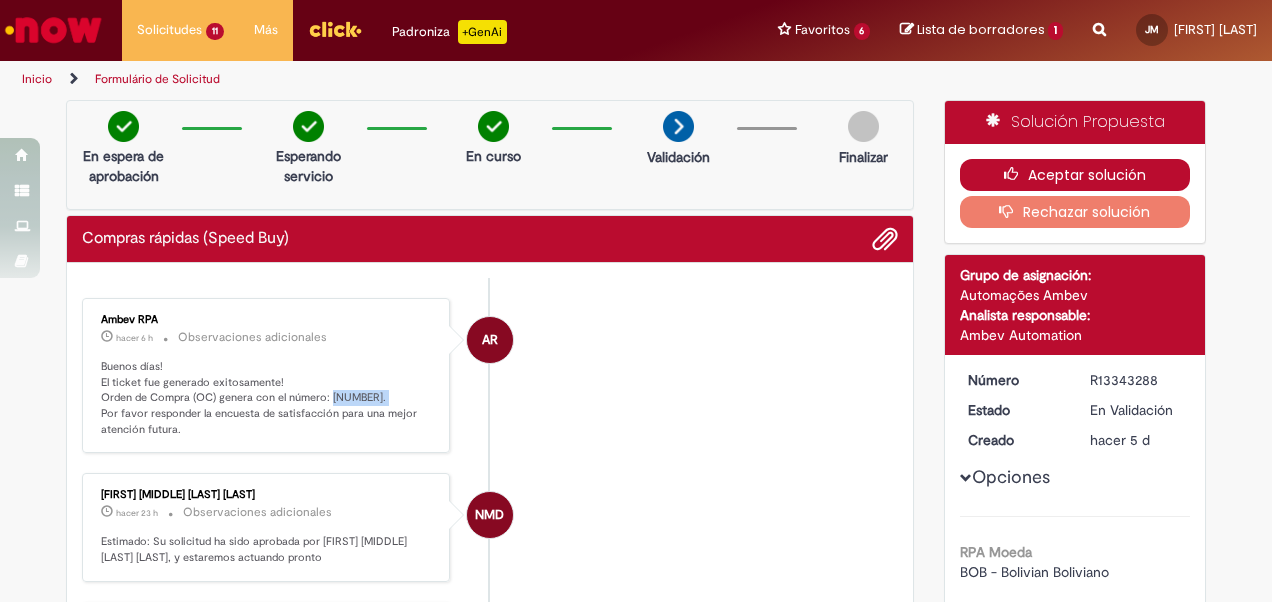 click on "Aceptar solución" at bounding box center [1075, 175] 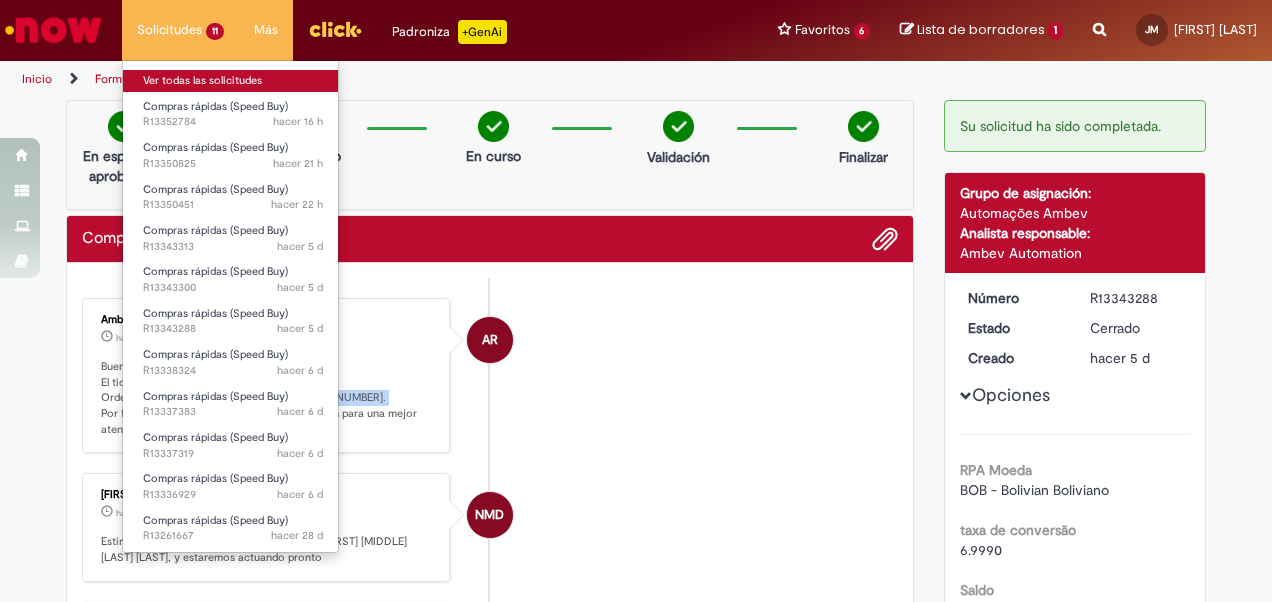 click on "Ver todas las solicitudes" at bounding box center (233, 81) 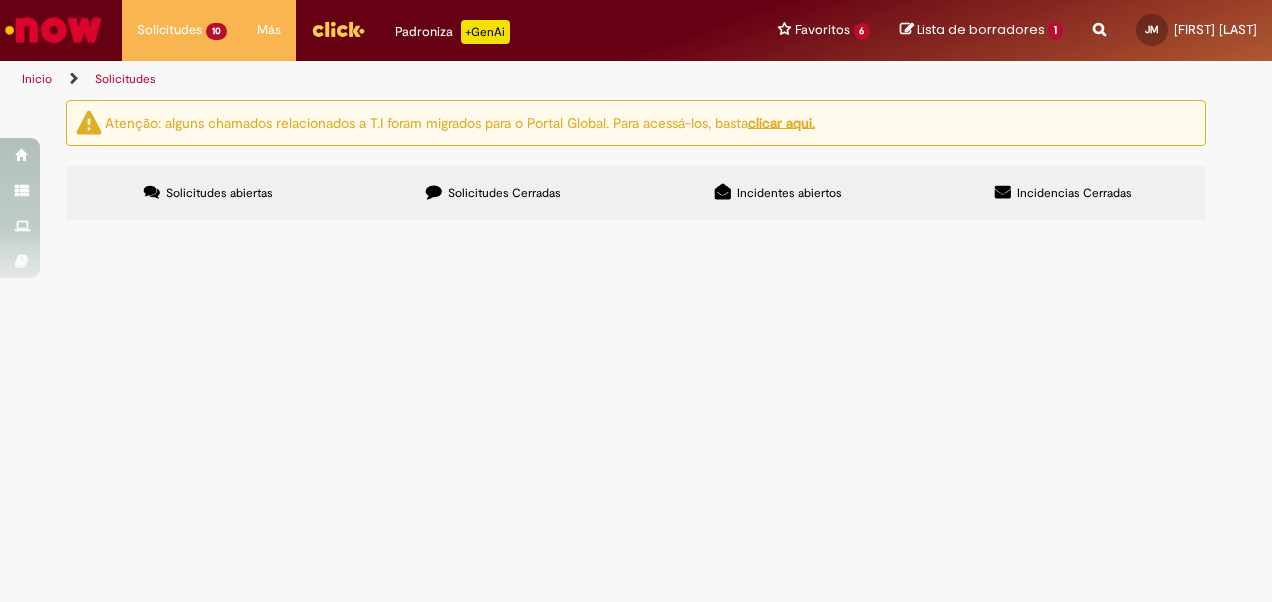 click at bounding box center [0, 0] 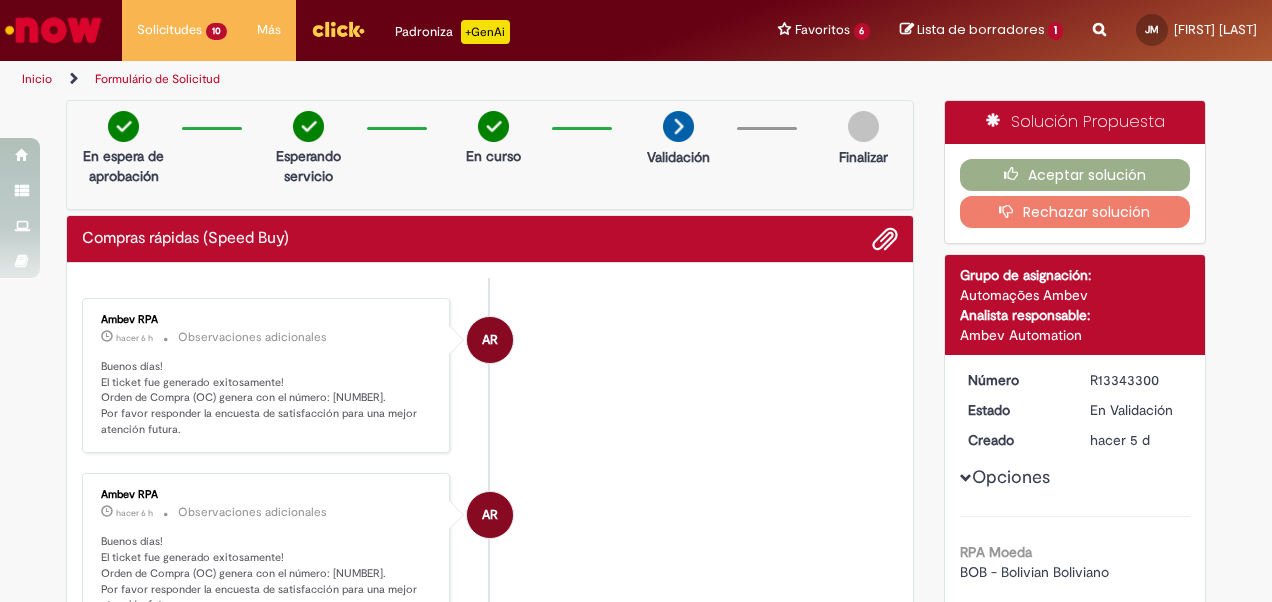 click on "Buenos días!
El ticket fue generado exitosamente!
Orden de Compra (OC) genera con el número: [NUMBER].
Por favor responder la encuesta de satisfacción para una mejor atención futura." at bounding box center [267, 398] 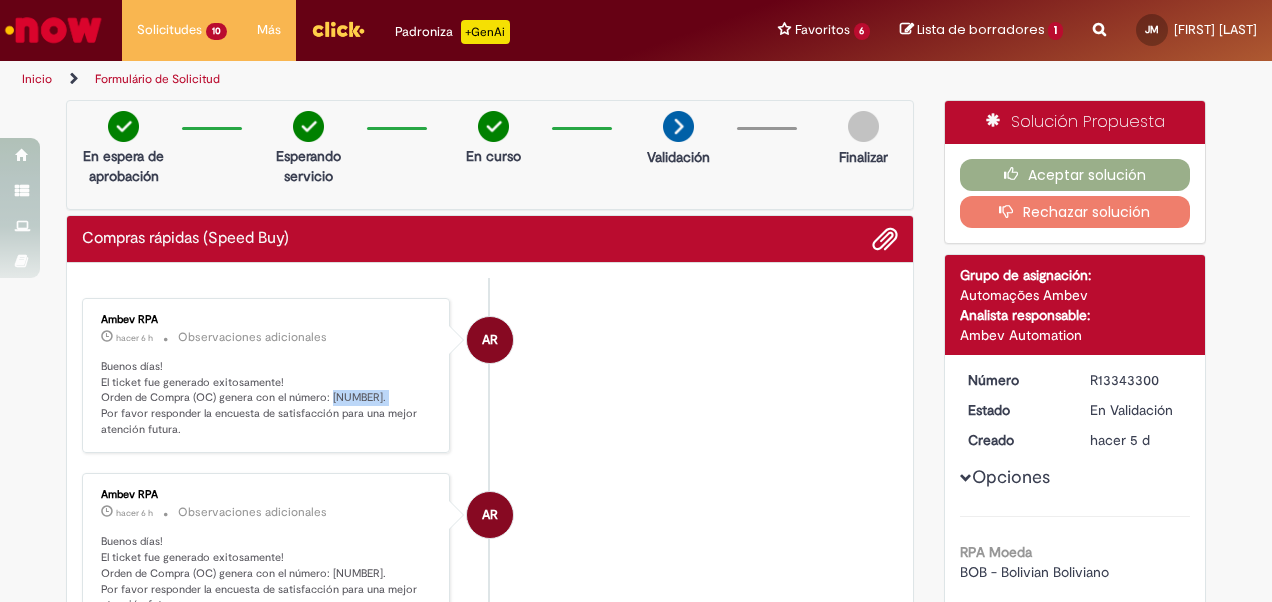 click on "Buenos días!
El ticket fue generado exitosamente!
Orden de Compra (OC) genera con el número: [NUMBER].
Por favor responder la encuesta de satisfacción para una mejor atención futura." at bounding box center (267, 398) 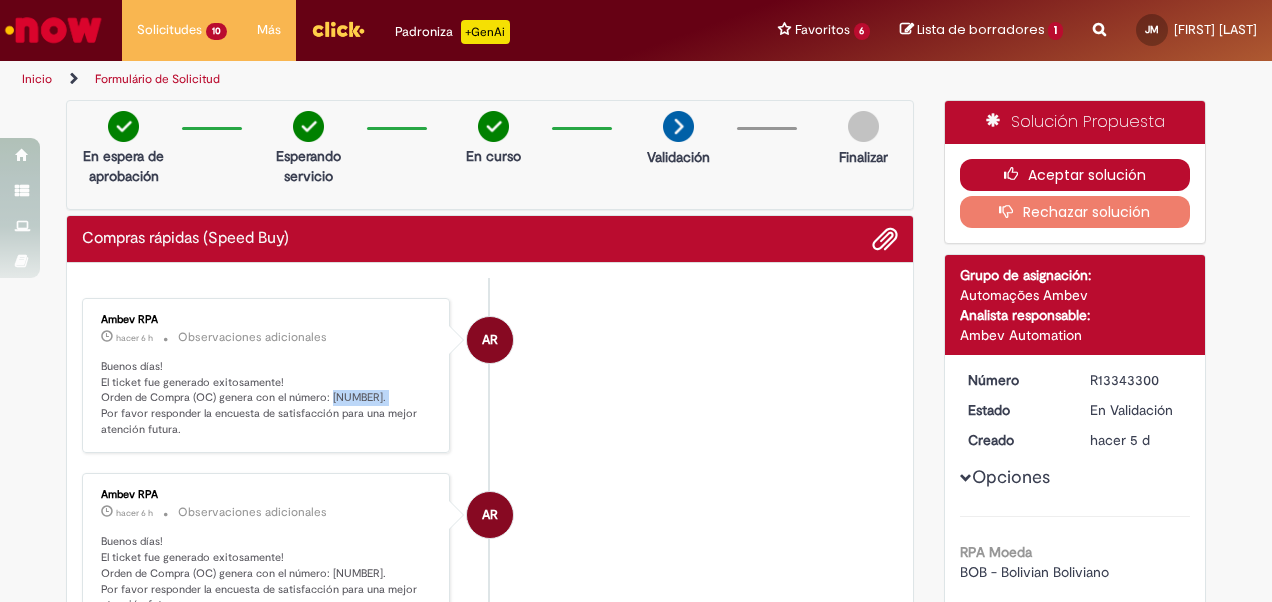 click at bounding box center [1016, 174] 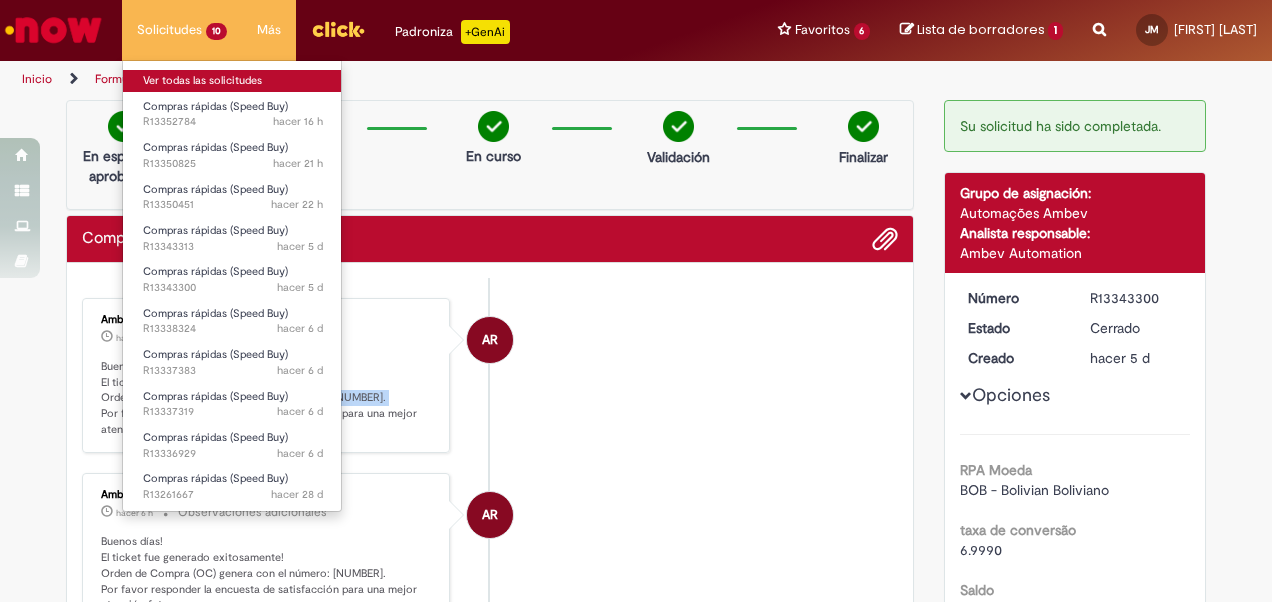click on "Ver todas las solicitudes" at bounding box center (233, 81) 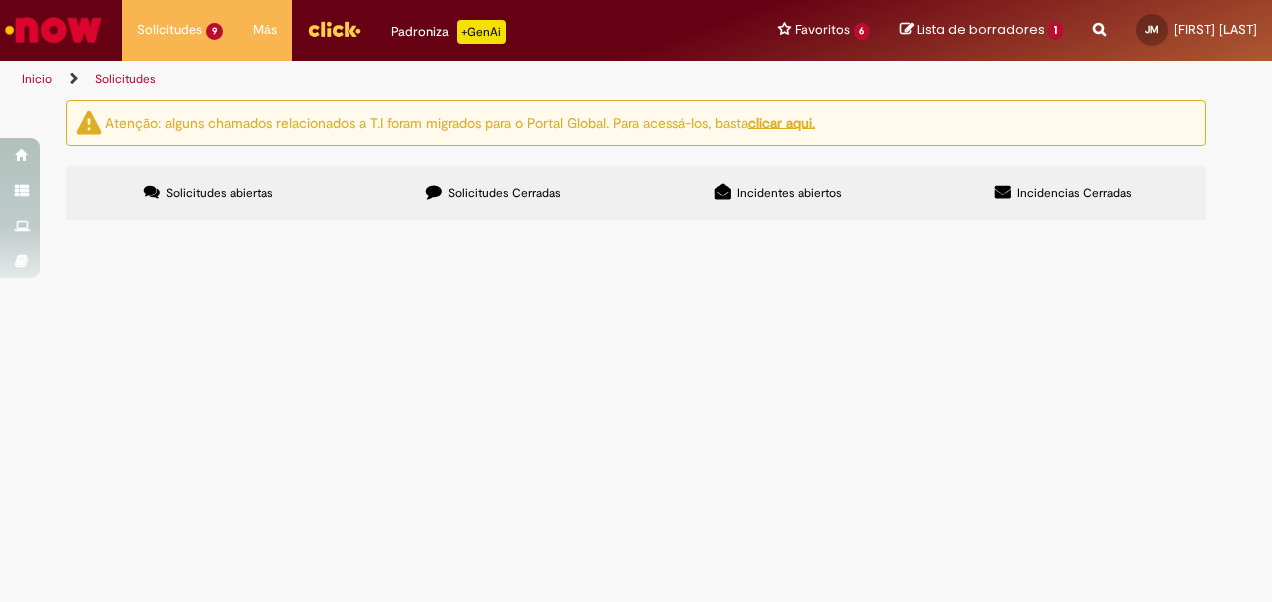 click at bounding box center (0, 0) 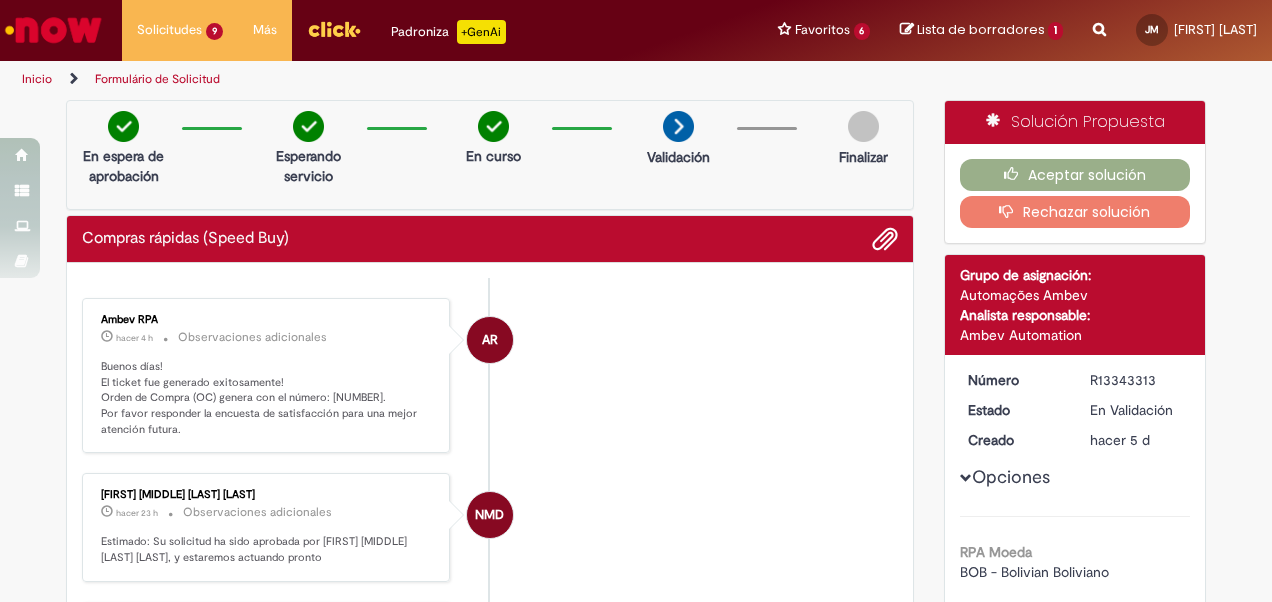click on "Buenos días!
El ticket fue generado exitosamente!
Orden de Compra (OC) genera con el número: [NUMBER].
Por favor responder la encuesta de satisfacción para una mejor atención futura." at bounding box center [267, 398] 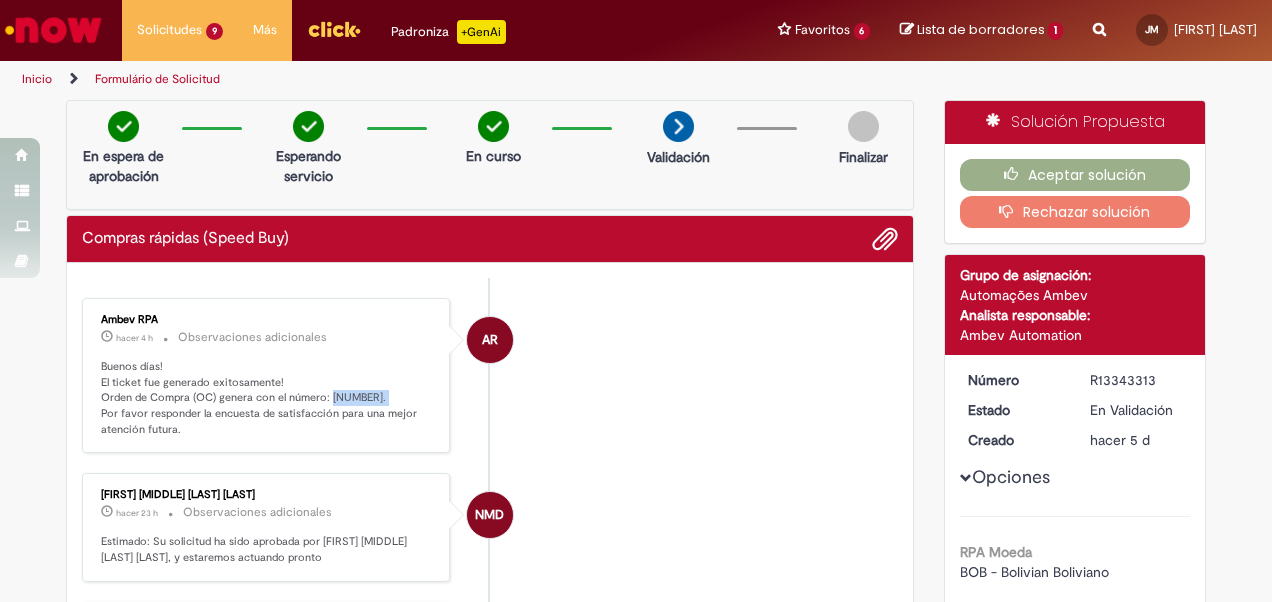 click on "Buenos días!
El ticket fue generado exitosamente!
Orden de Compra (OC) genera con el número: [NUMBER].
Por favor responder la encuesta de satisfacción para una mejor atención futura." at bounding box center (267, 398) 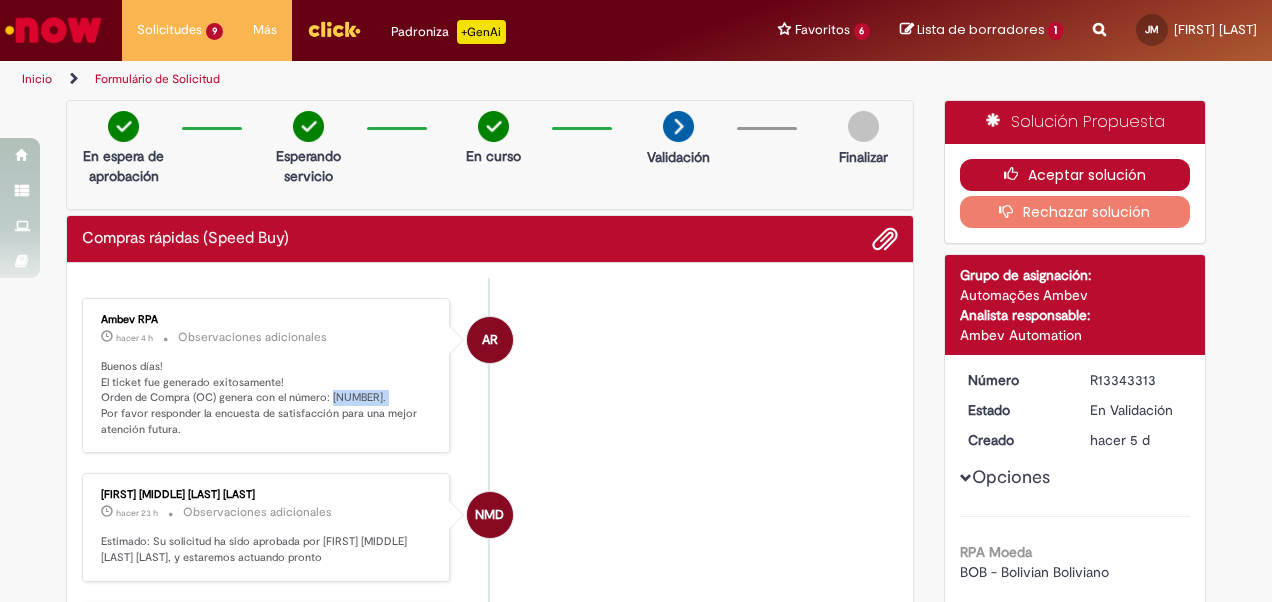 click at bounding box center [1016, 174] 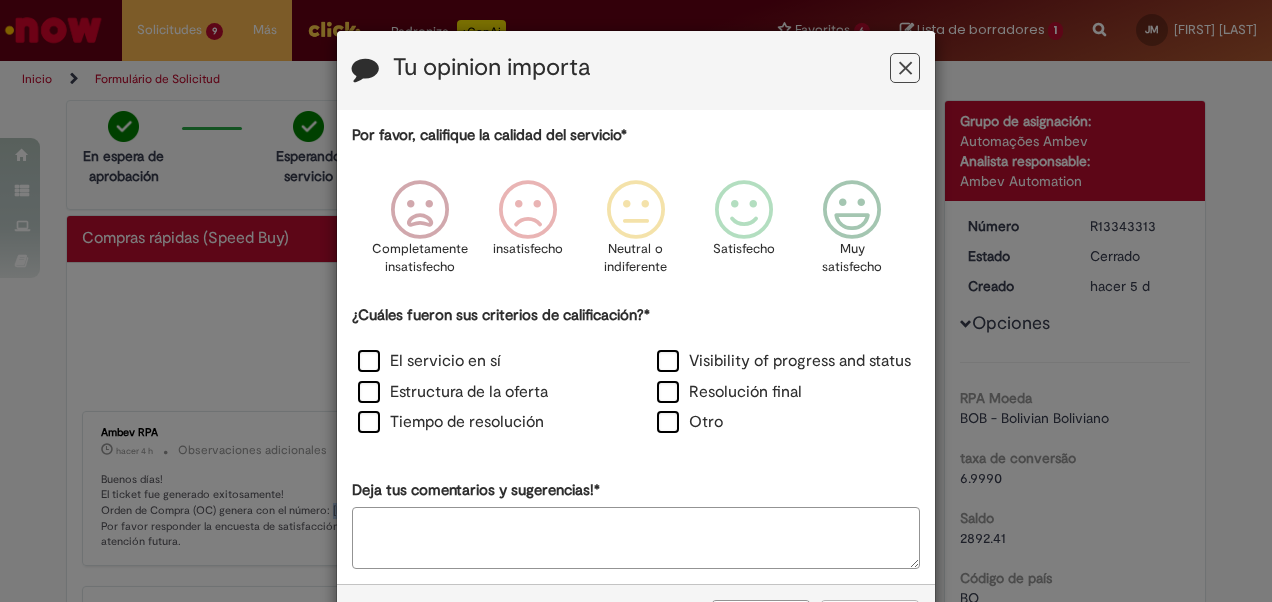 click at bounding box center [905, 68] 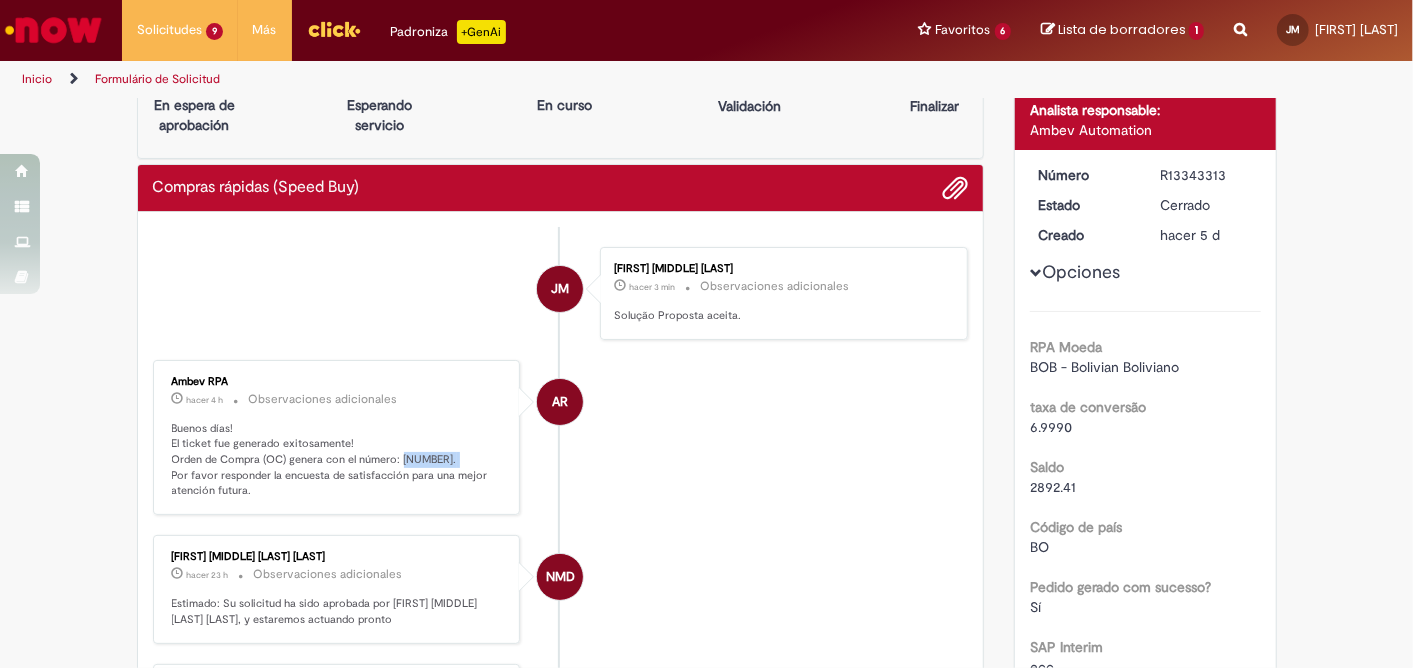 scroll, scrollTop: 0, scrollLeft: 0, axis: both 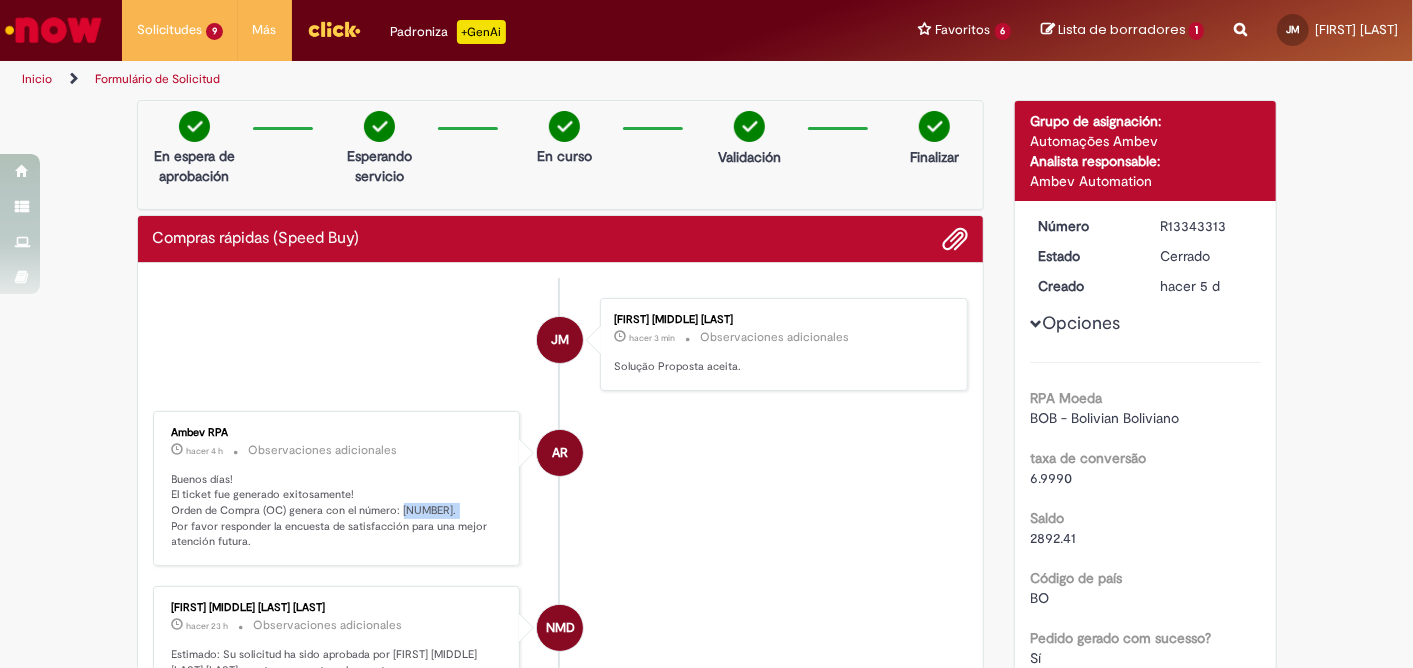 click at bounding box center [53, 30] 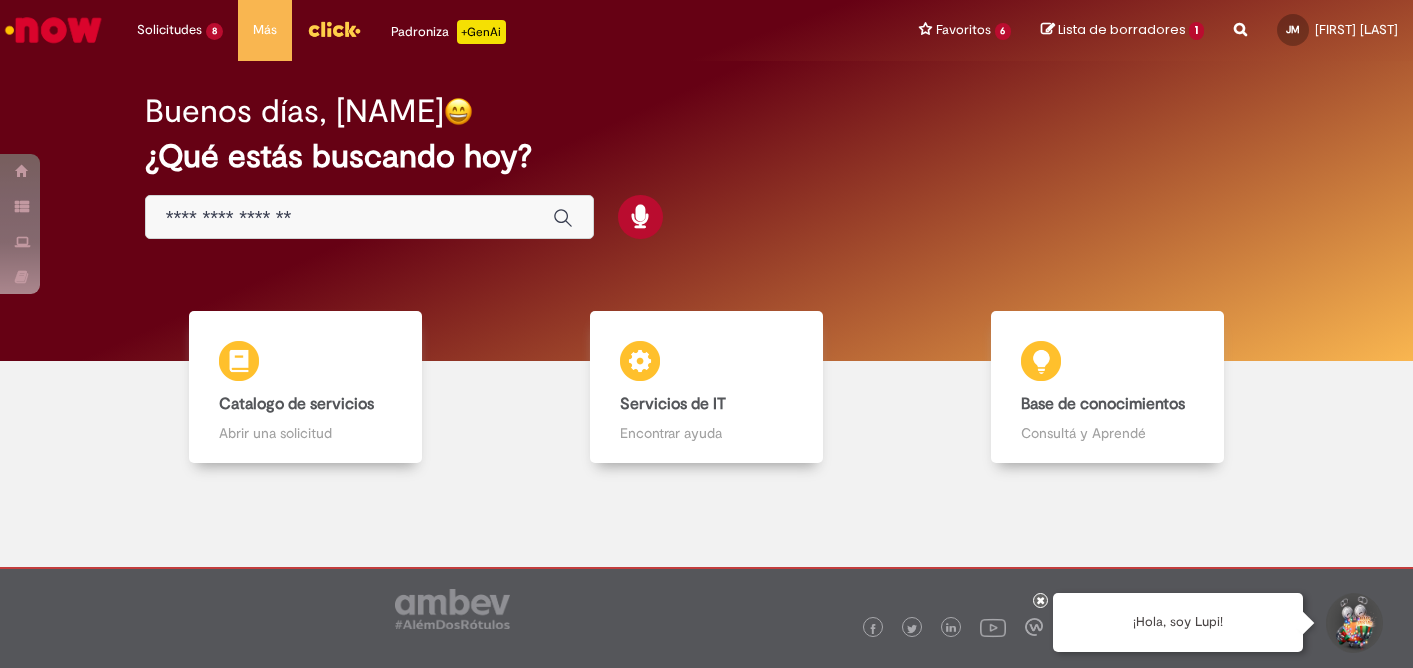 scroll, scrollTop: 0, scrollLeft: 0, axis: both 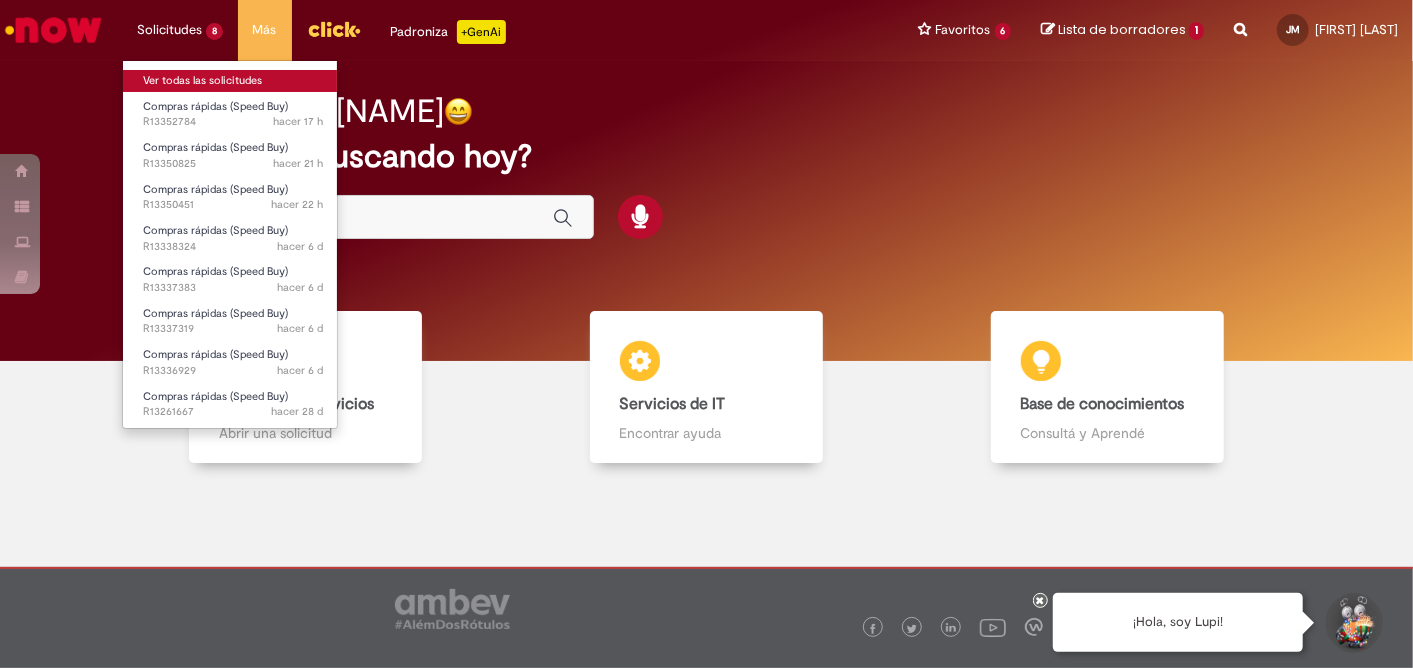 click on "Ver todas las solicitudes" at bounding box center [233, 81] 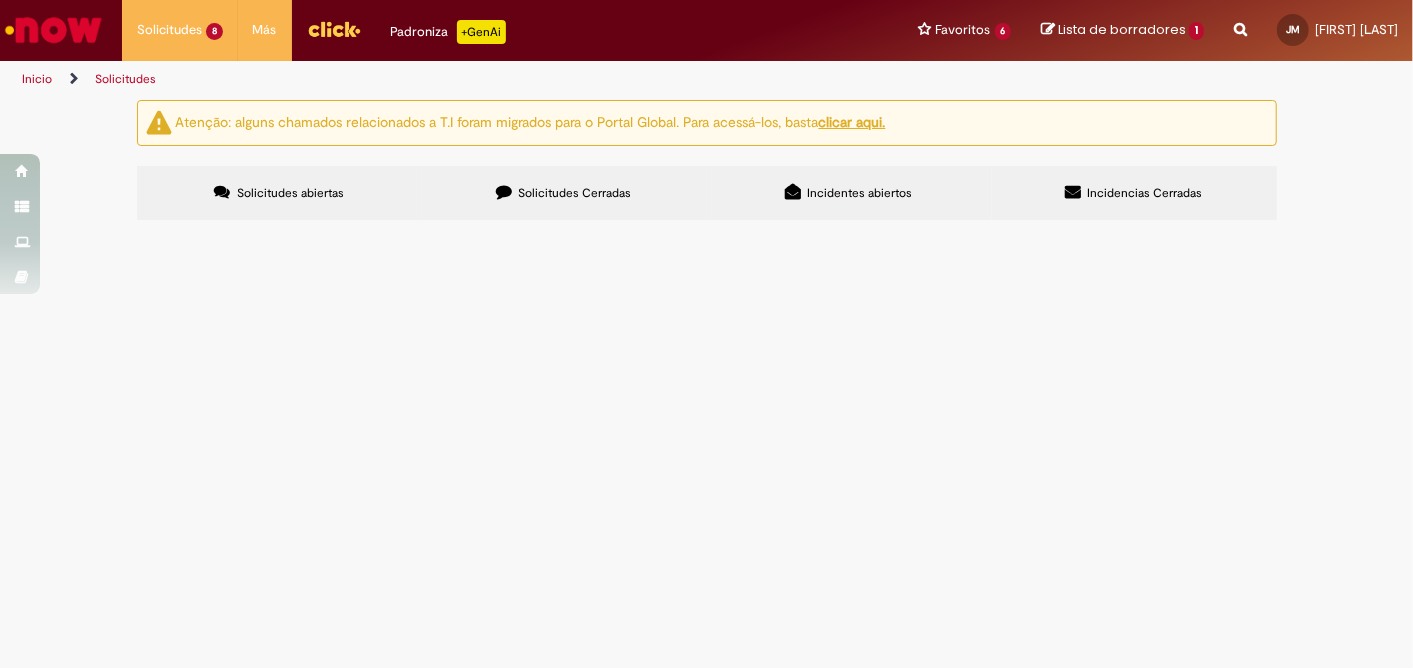 scroll, scrollTop: 55, scrollLeft: 0, axis: vertical 